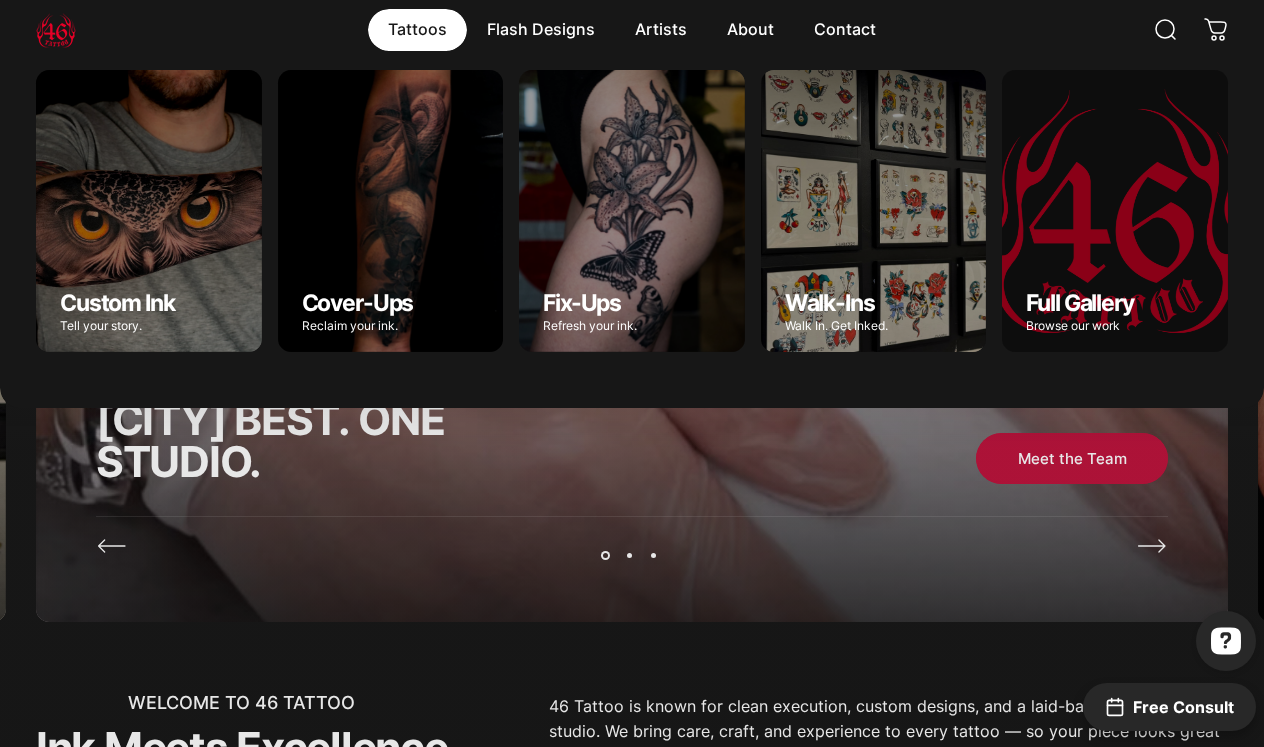 scroll, scrollTop: 0, scrollLeft: 0, axis: both 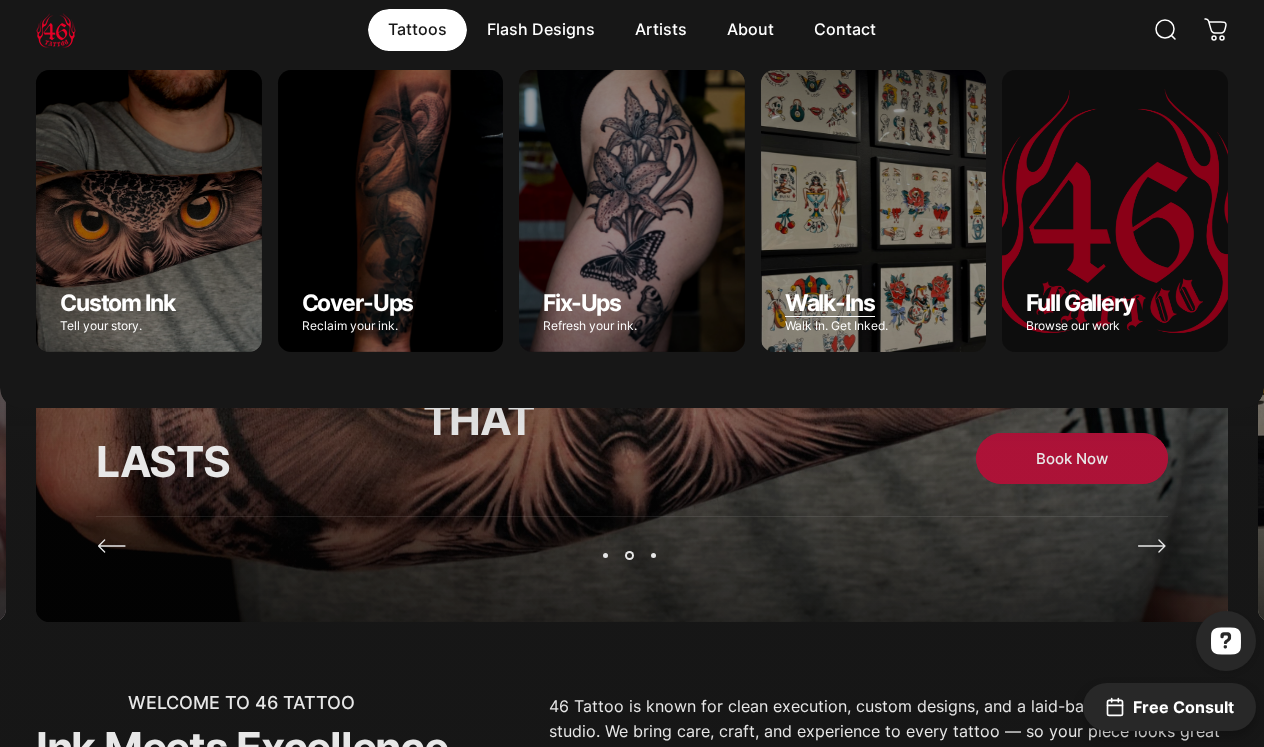 click at bounding box center (874, 211) 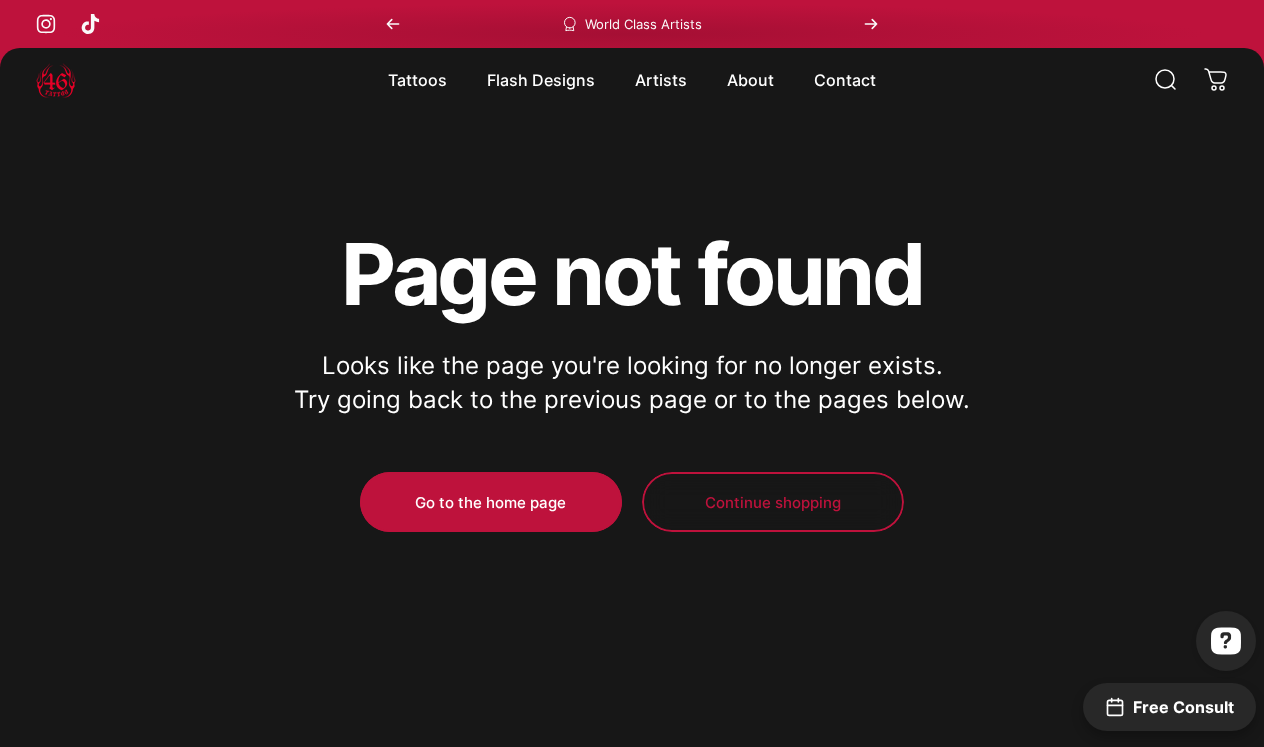 scroll, scrollTop: 0, scrollLeft: 0, axis: both 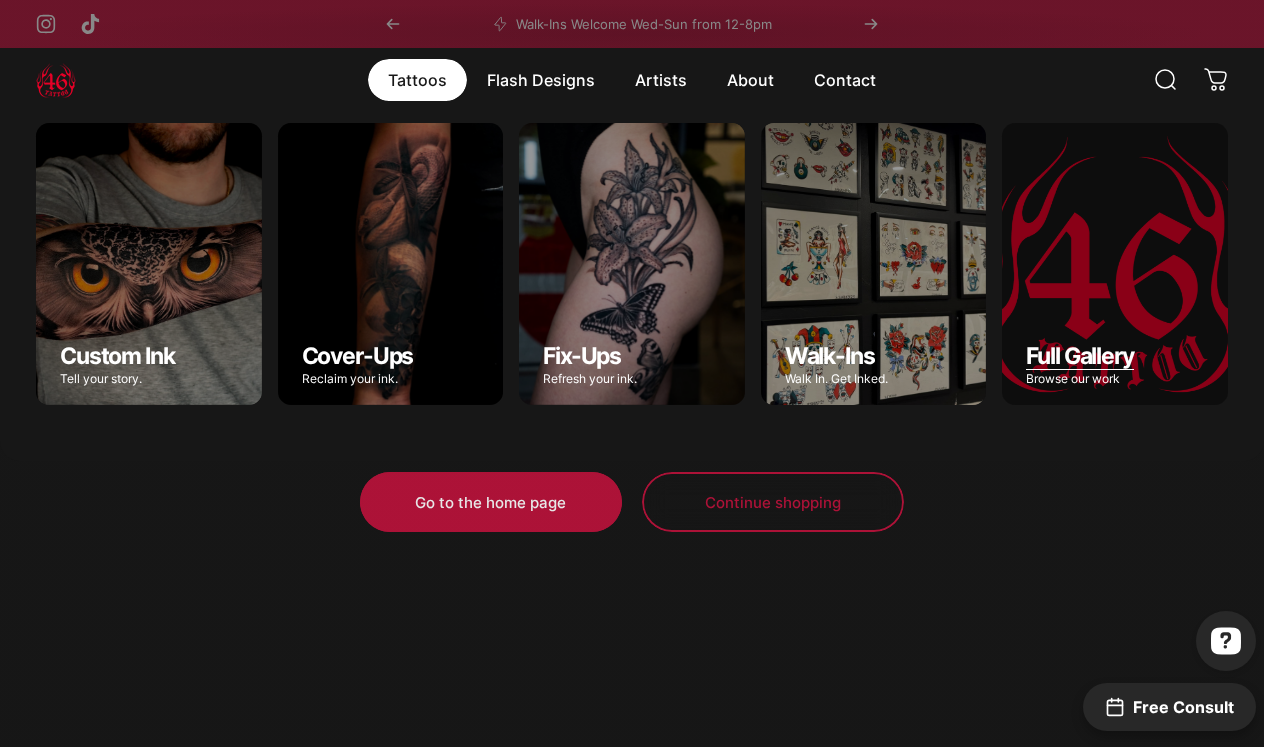 click on "Full Gallery" at bounding box center (1079, 356) 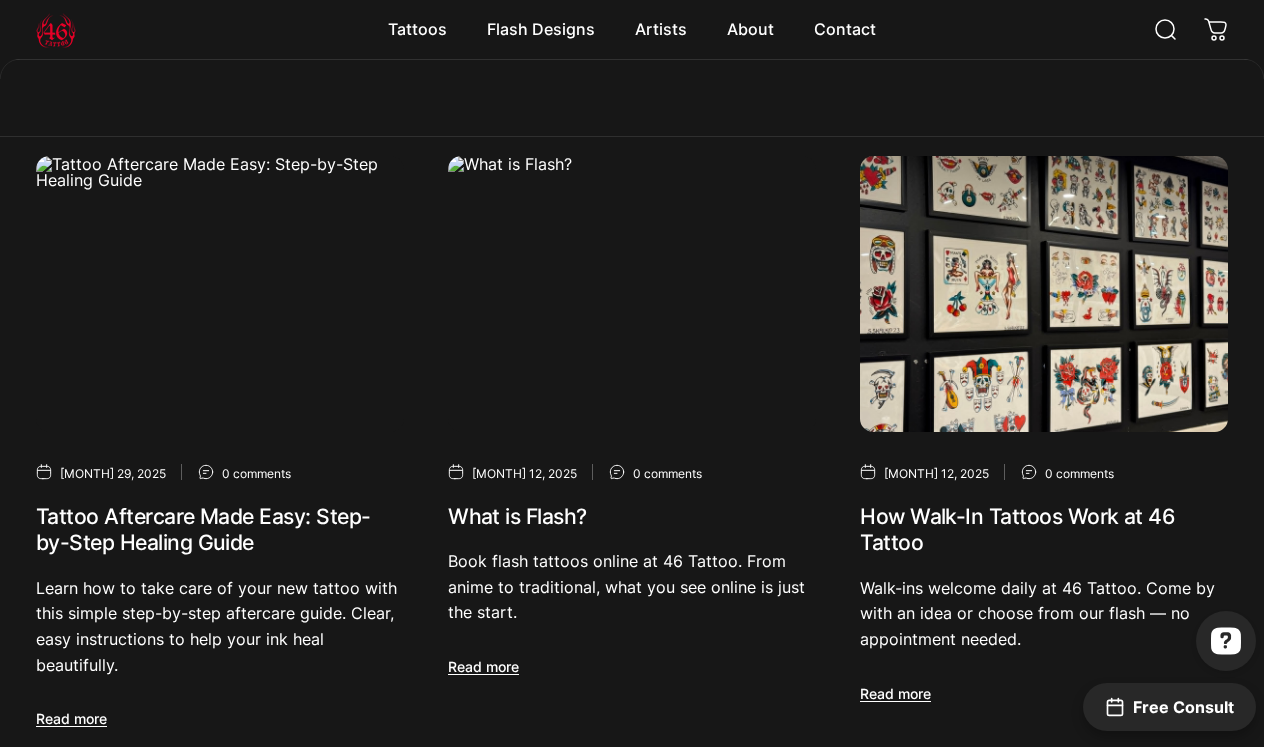 scroll, scrollTop: 3044, scrollLeft: 0, axis: vertical 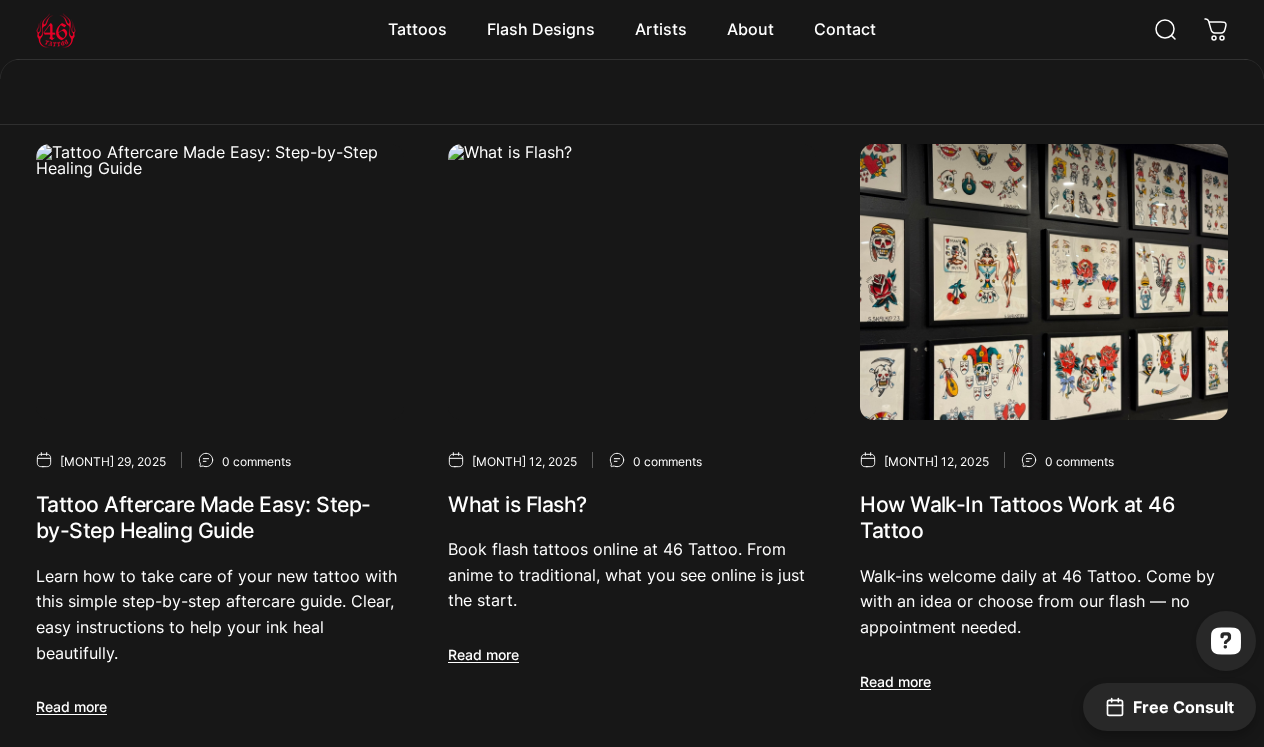 click at bounding box center (1044, 282) 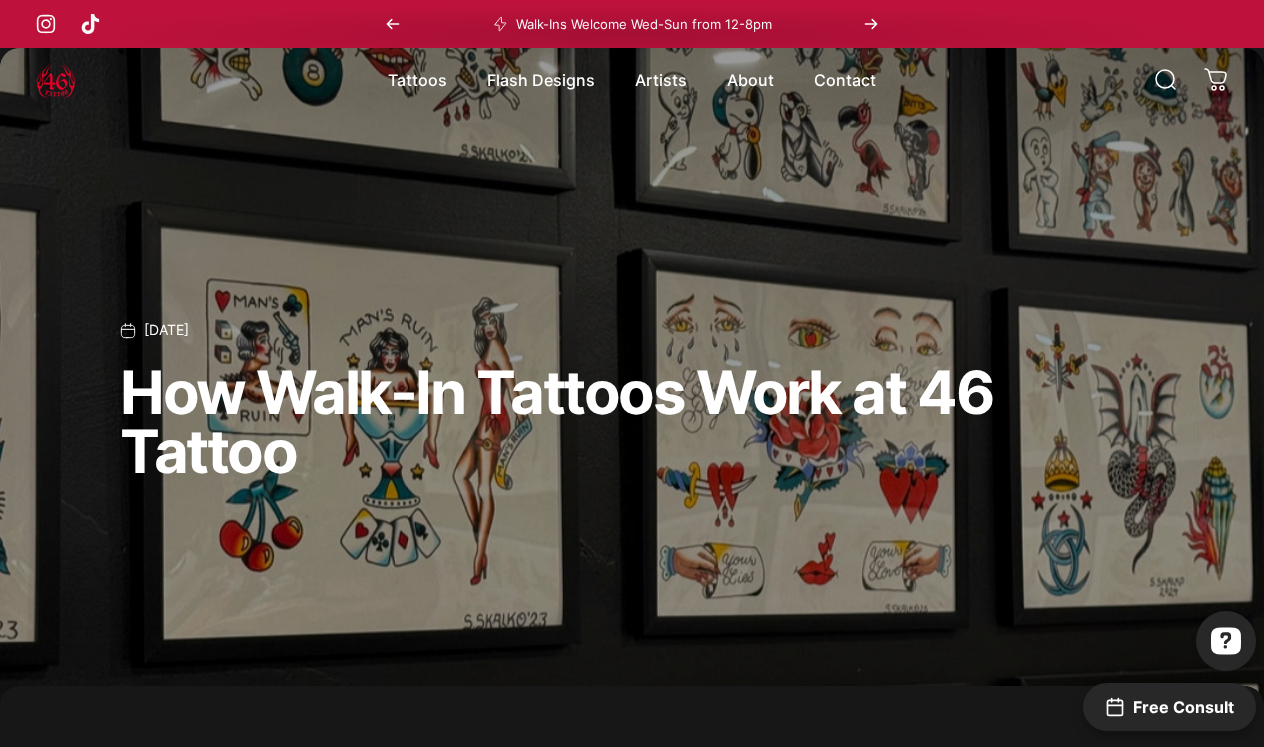 scroll, scrollTop: 0, scrollLeft: 0, axis: both 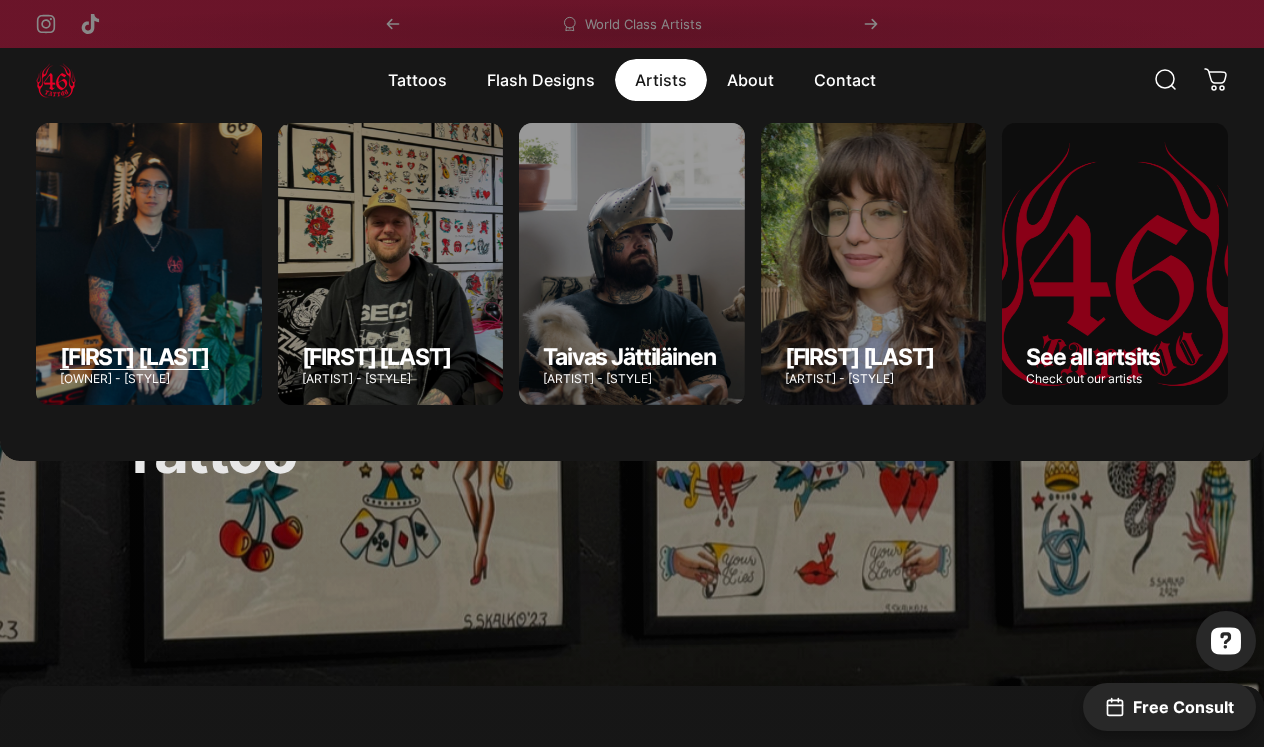 click at bounding box center (149, 264) 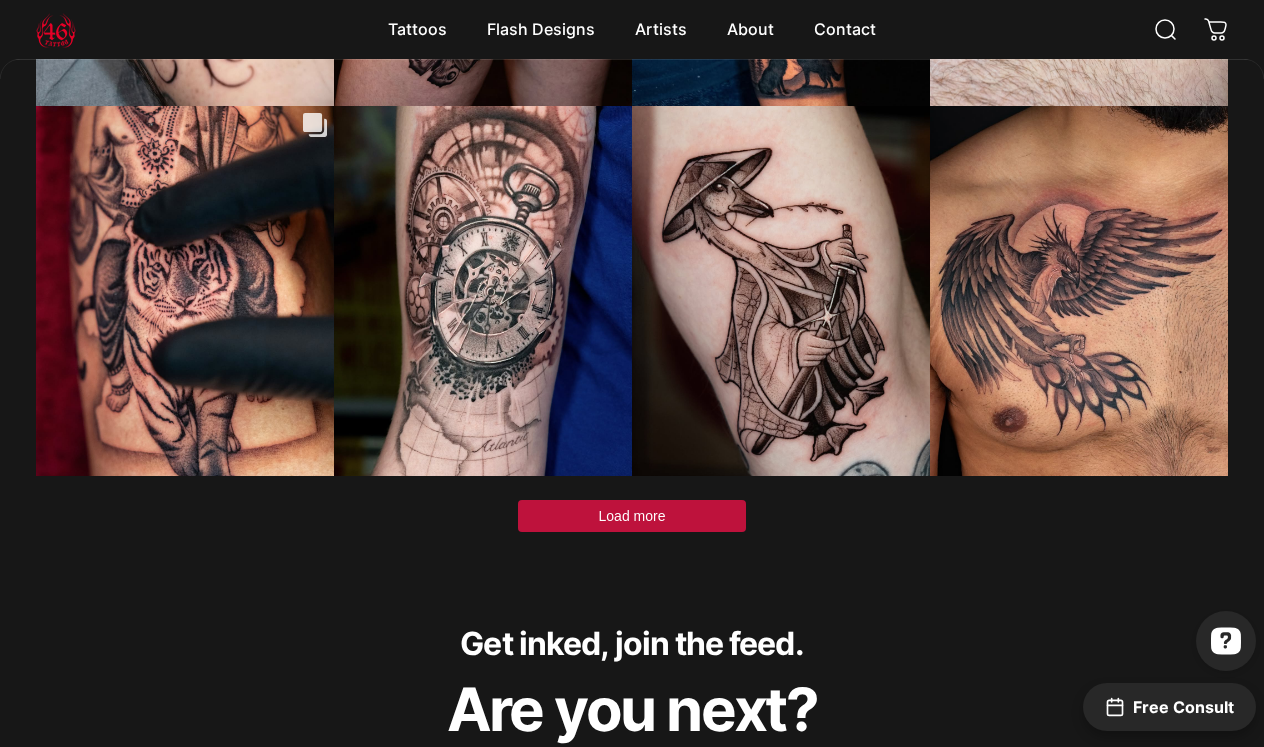 scroll, scrollTop: 5959, scrollLeft: 0, axis: vertical 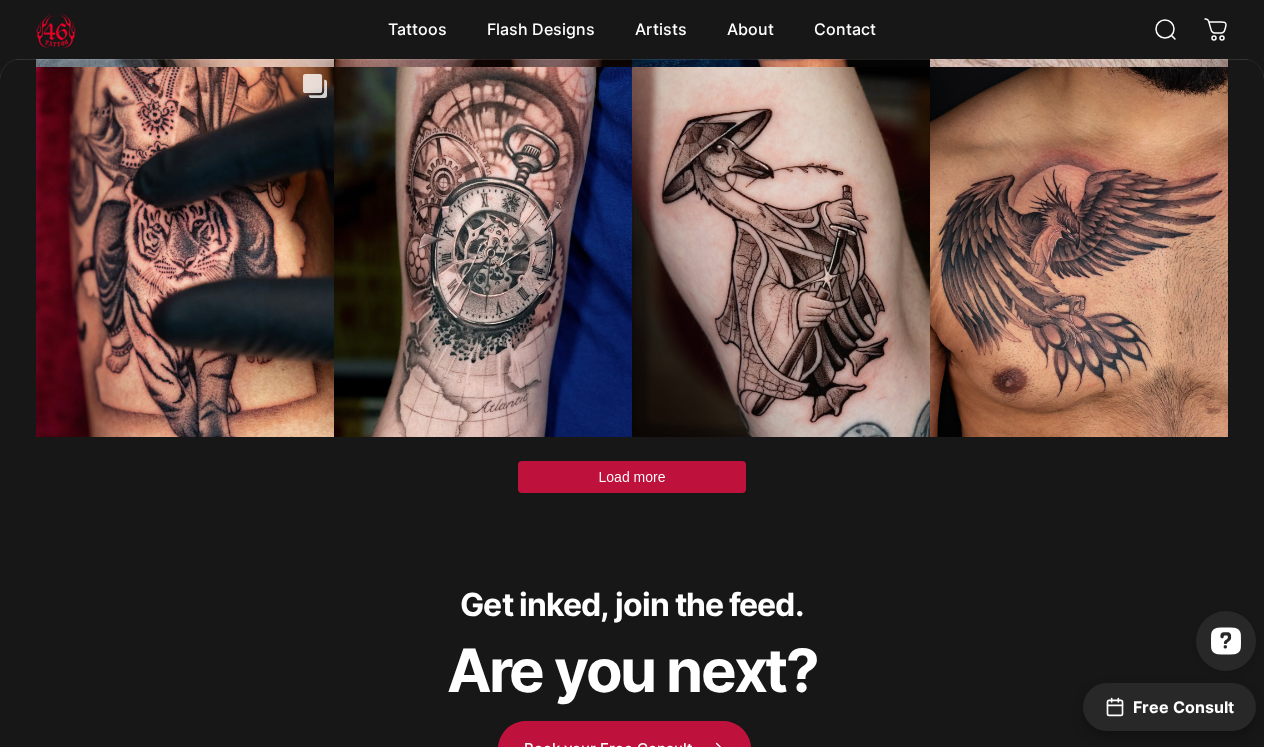 click on "Load more" at bounding box center [632, 477] 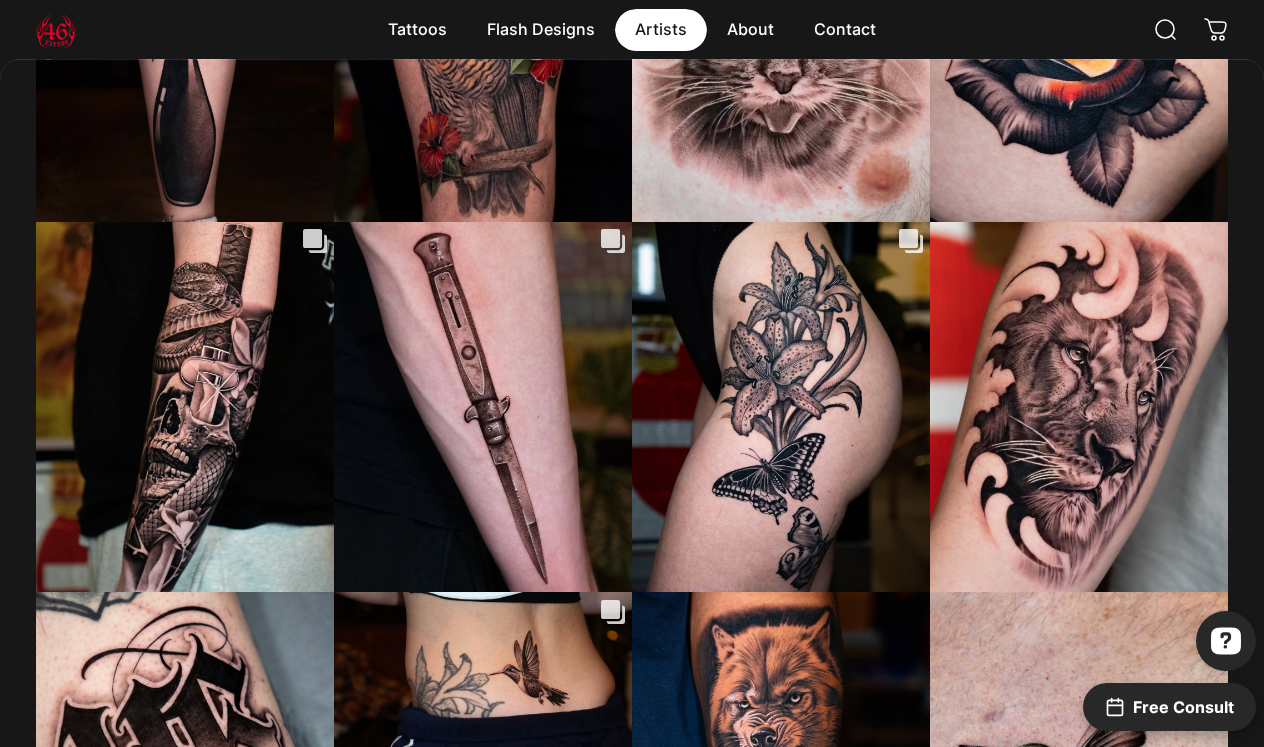scroll, scrollTop: 5037, scrollLeft: 0, axis: vertical 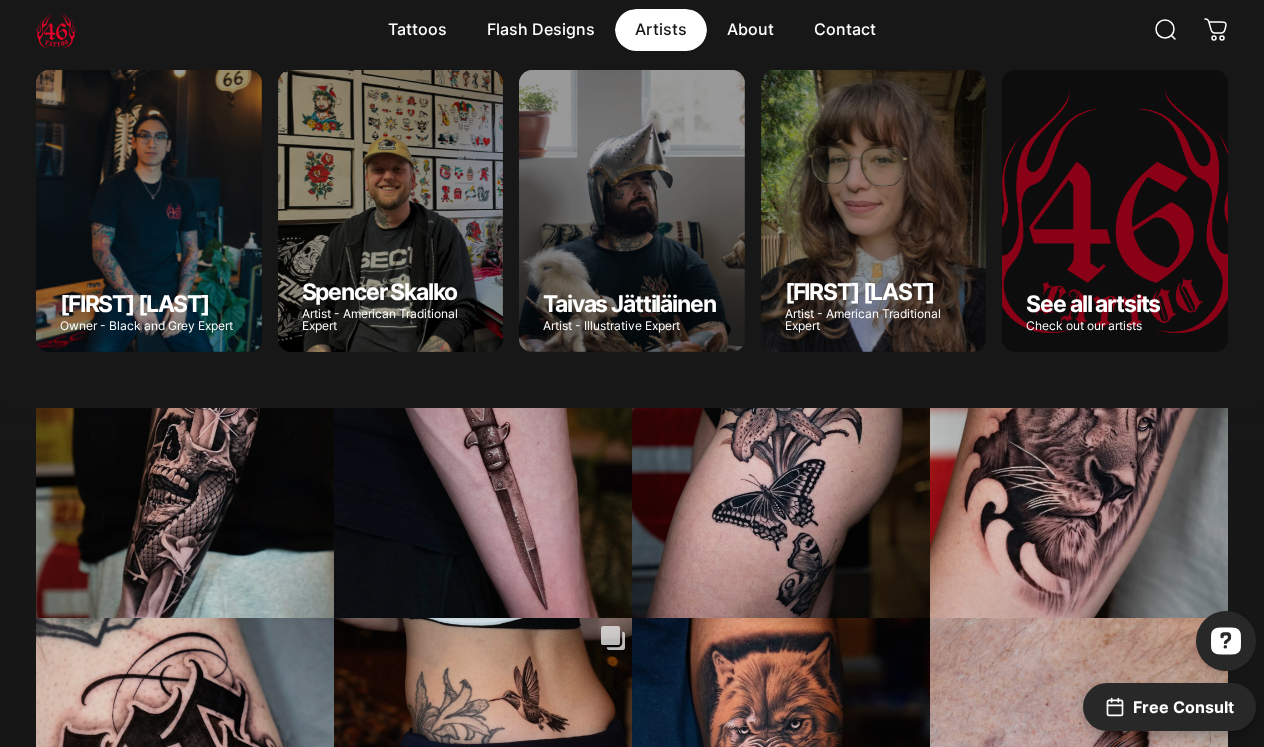 click on "Artists Artists" at bounding box center [417, 30] 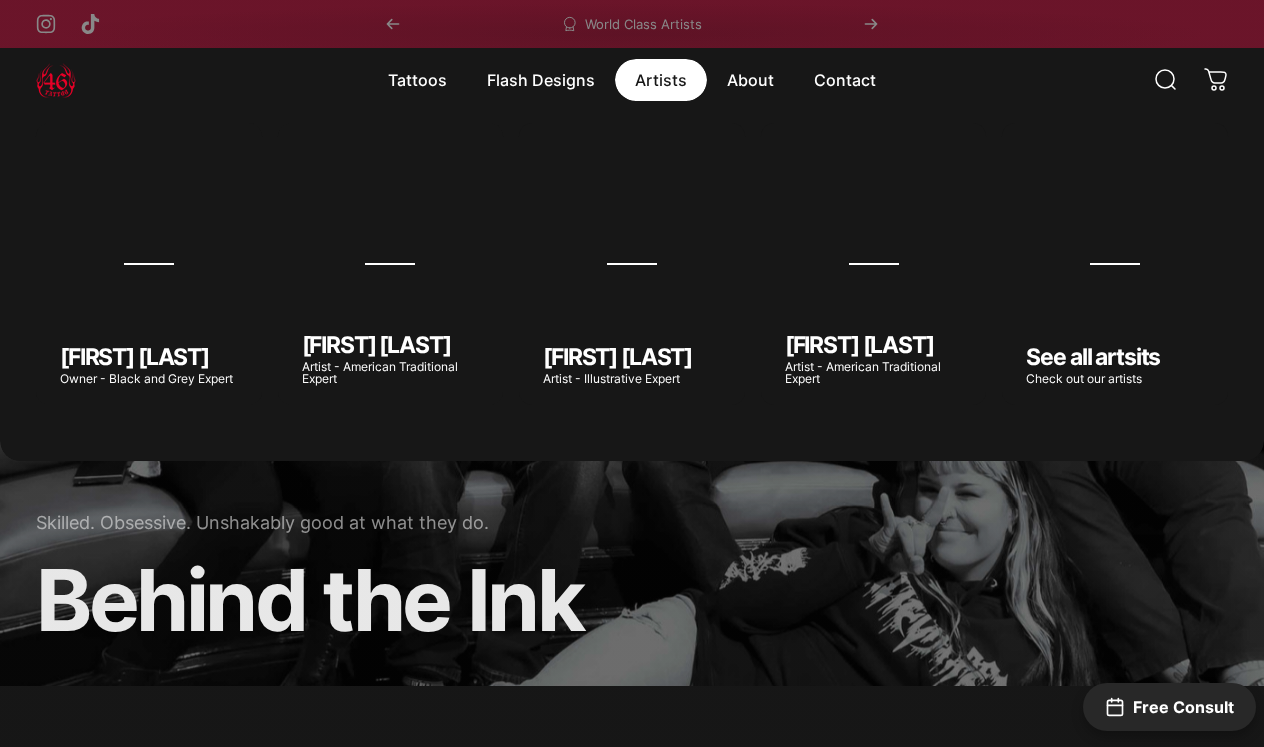 scroll, scrollTop: 0, scrollLeft: 0, axis: both 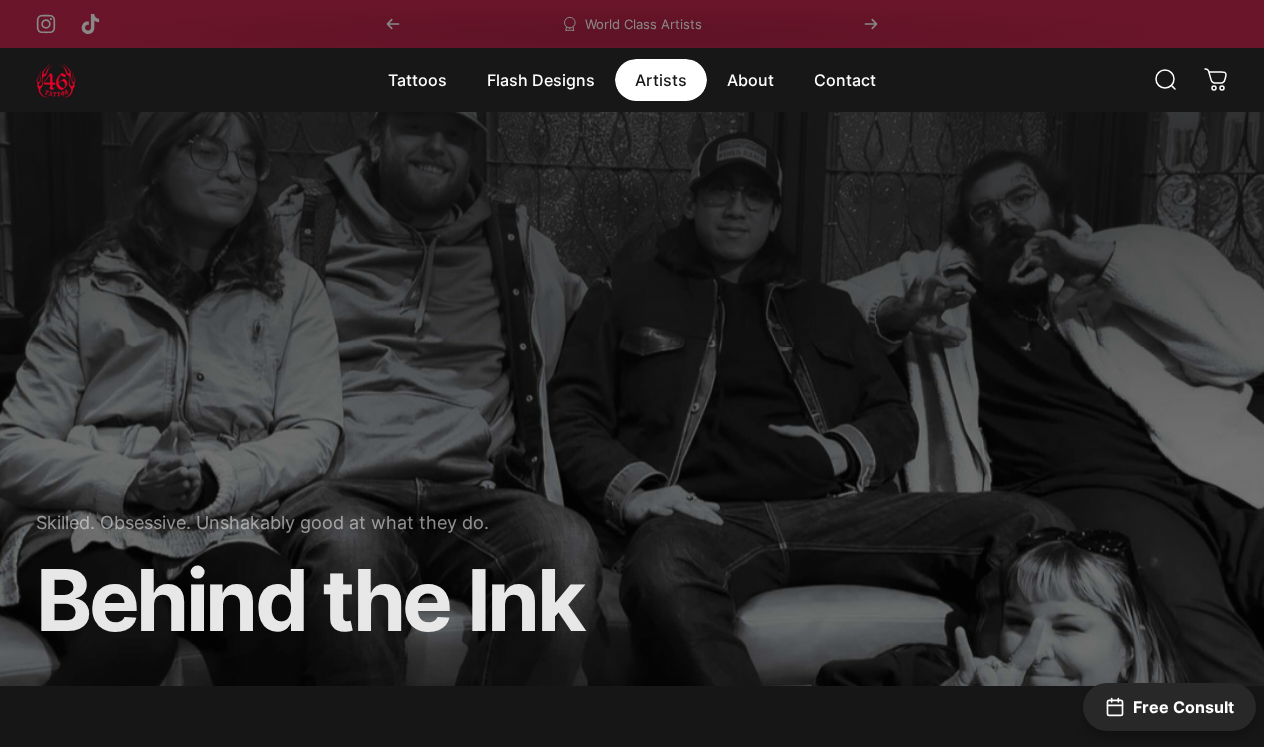 click on "Artists Artists" at bounding box center (417, 80) 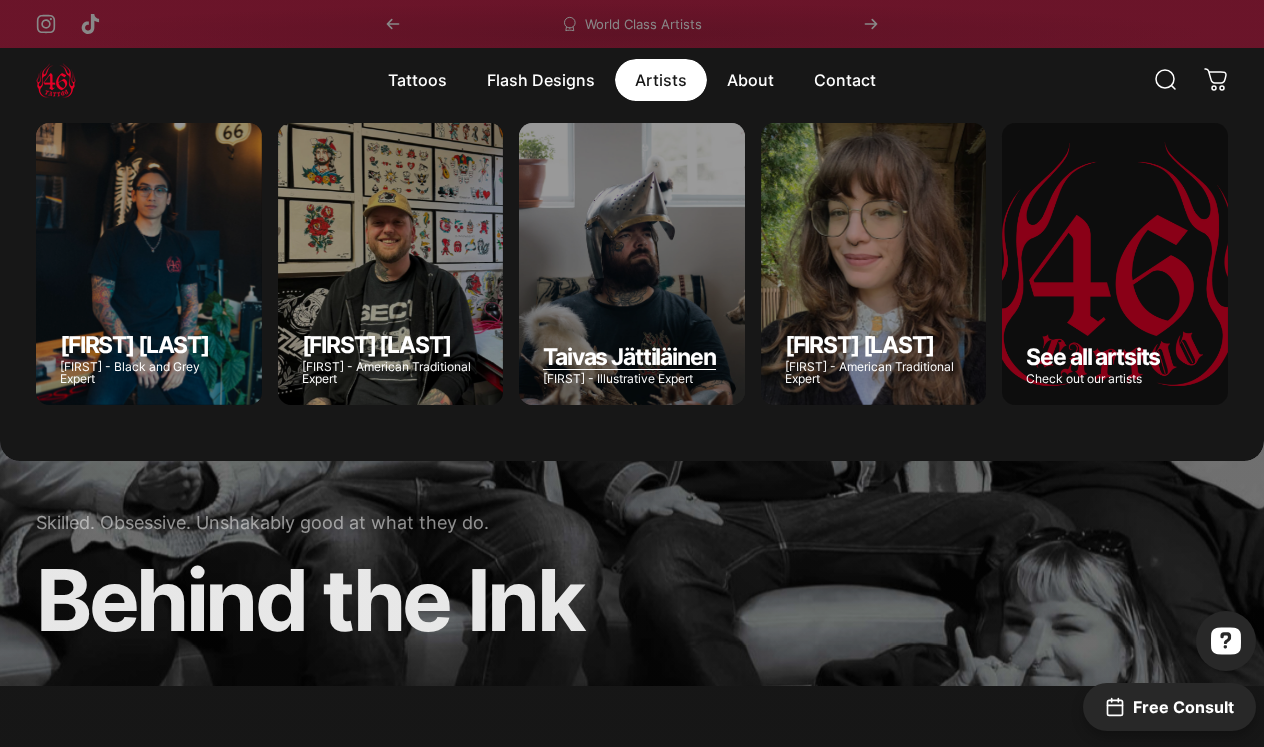 scroll, scrollTop: 0, scrollLeft: 0, axis: both 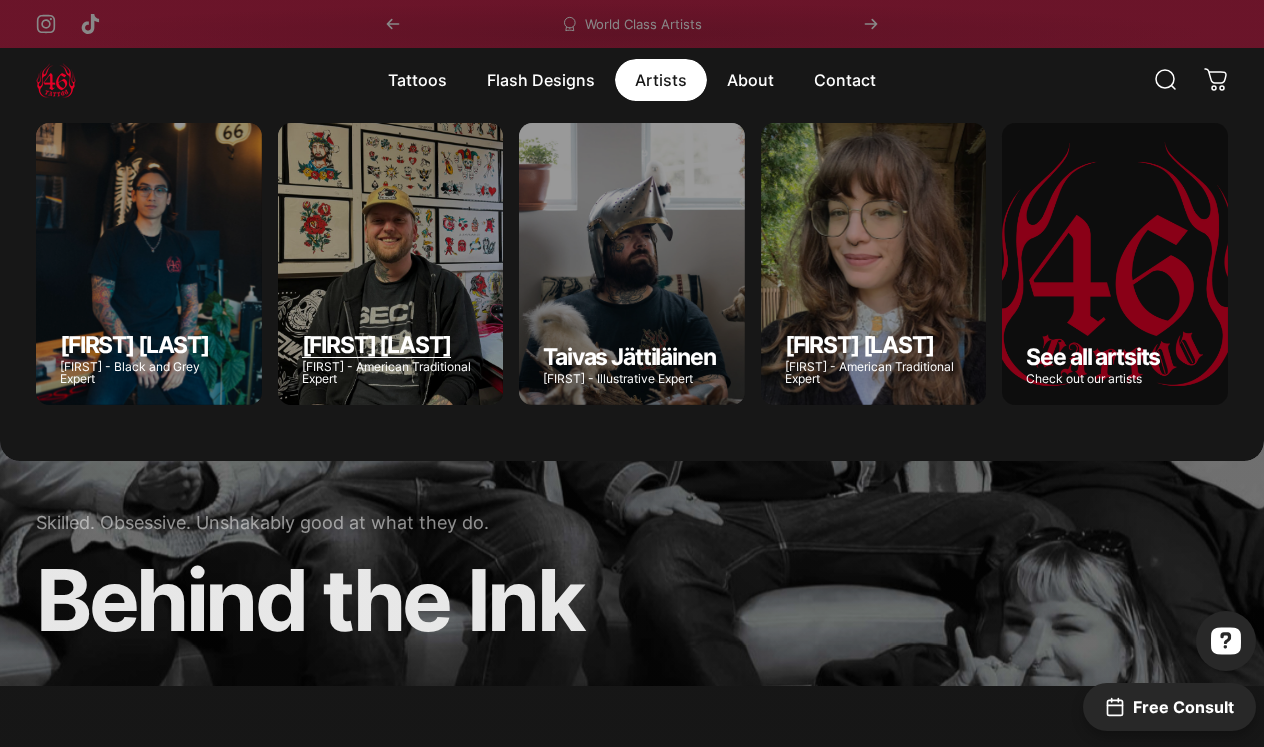 click at bounding box center [391, 264] 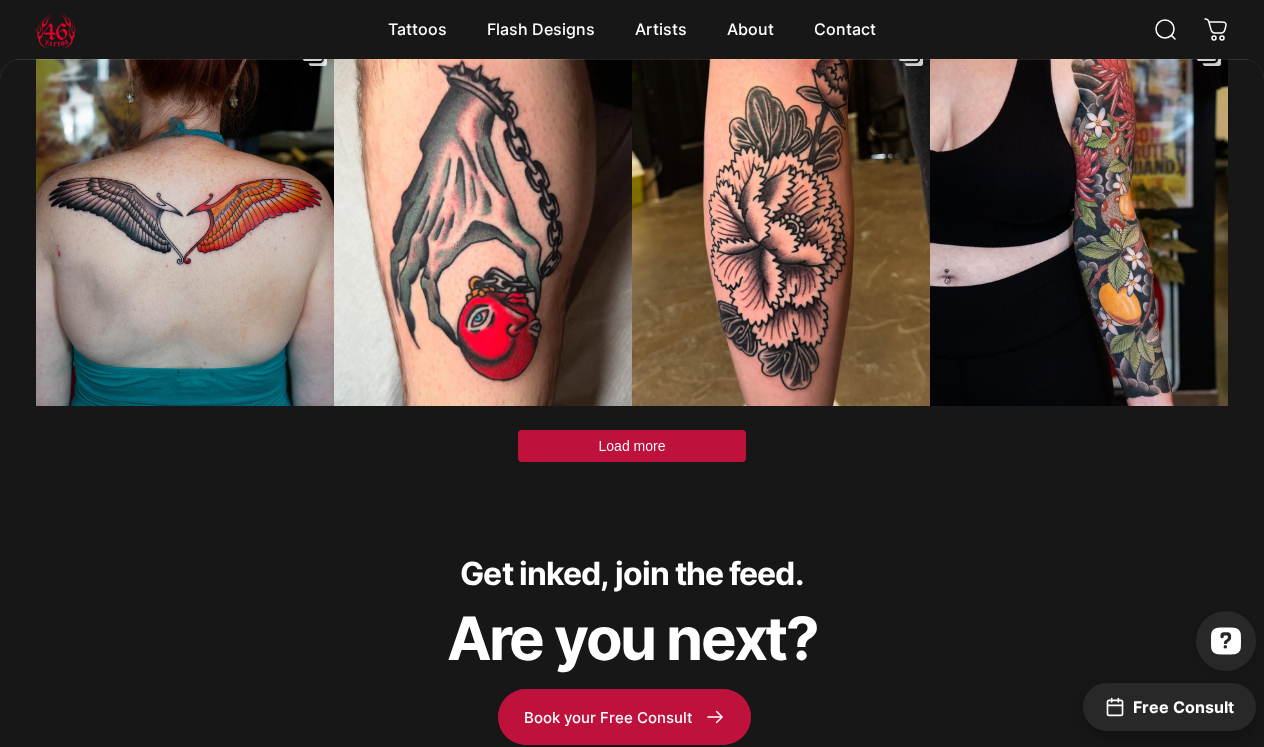 scroll, scrollTop: 5706, scrollLeft: 0, axis: vertical 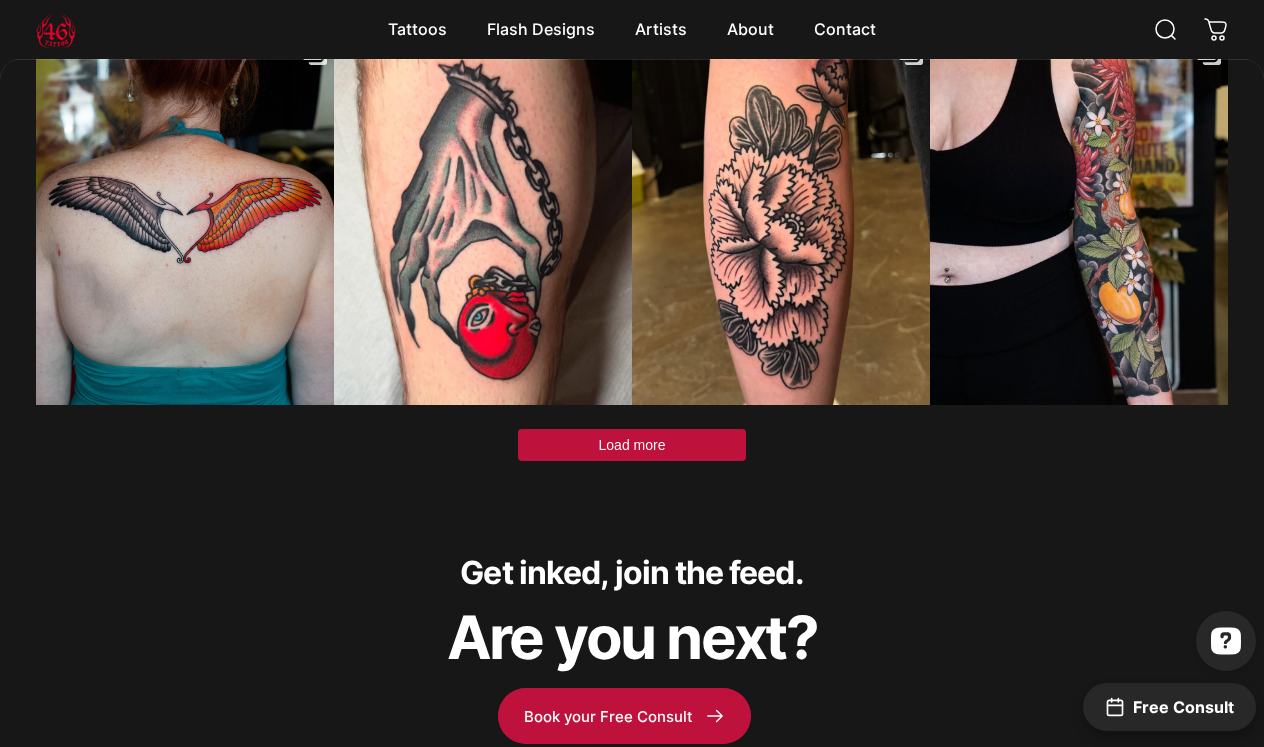 click on "Load more" at bounding box center [632, 445] 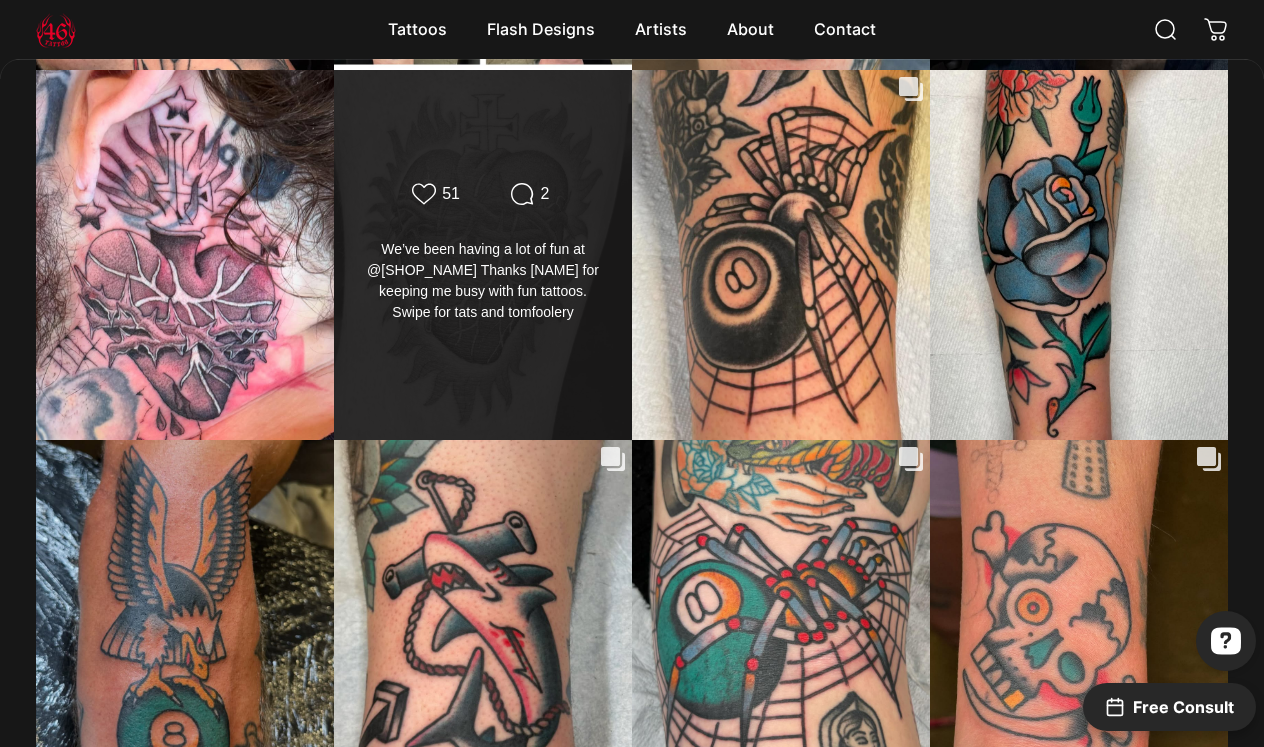 scroll, scrollTop: 6793, scrollLeft: 0, axis: vertical 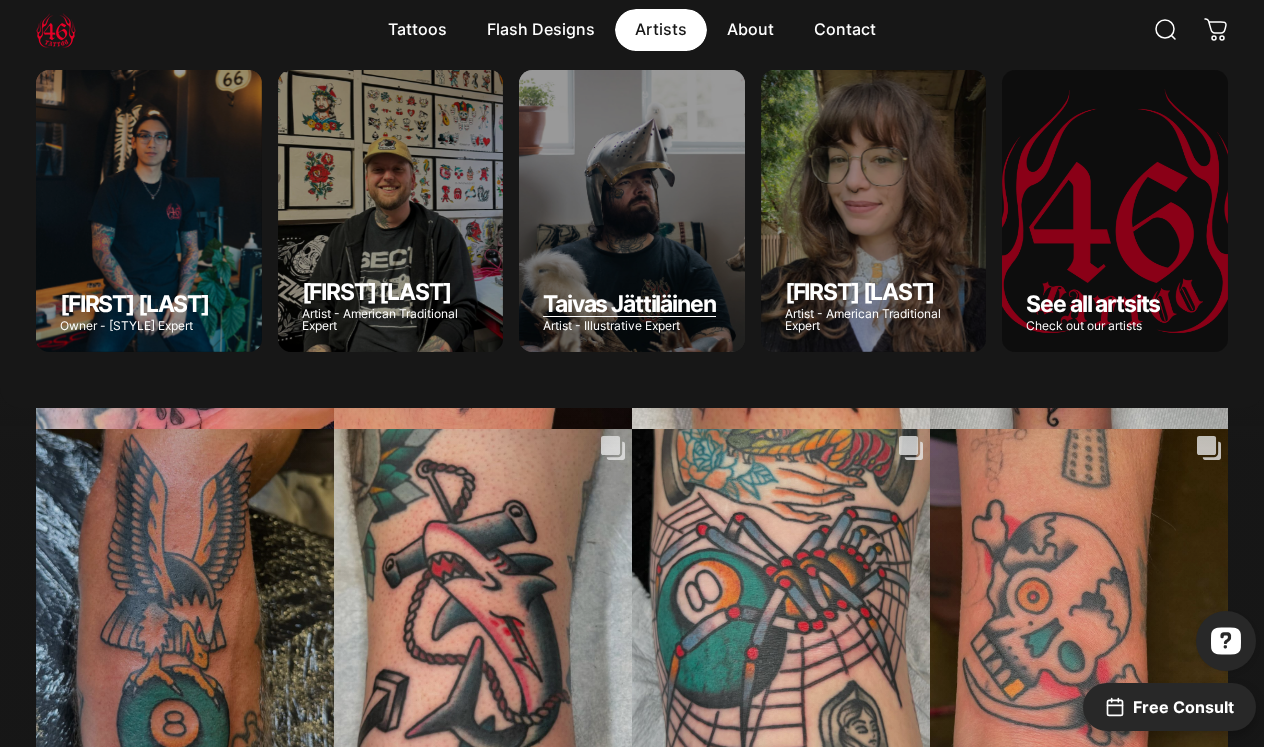 click at bounding box center (632, 211) 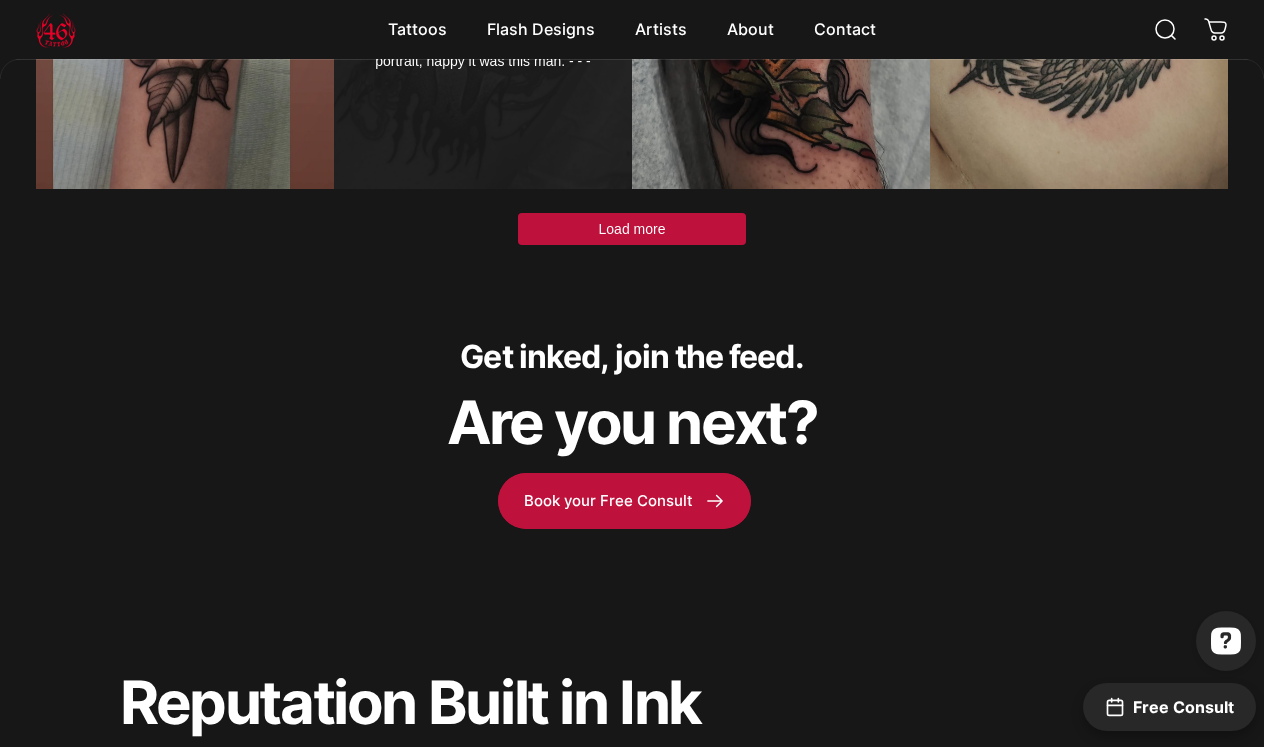 scroll, scrollTop: 5875, scrollLeft: 0, axis: vertical 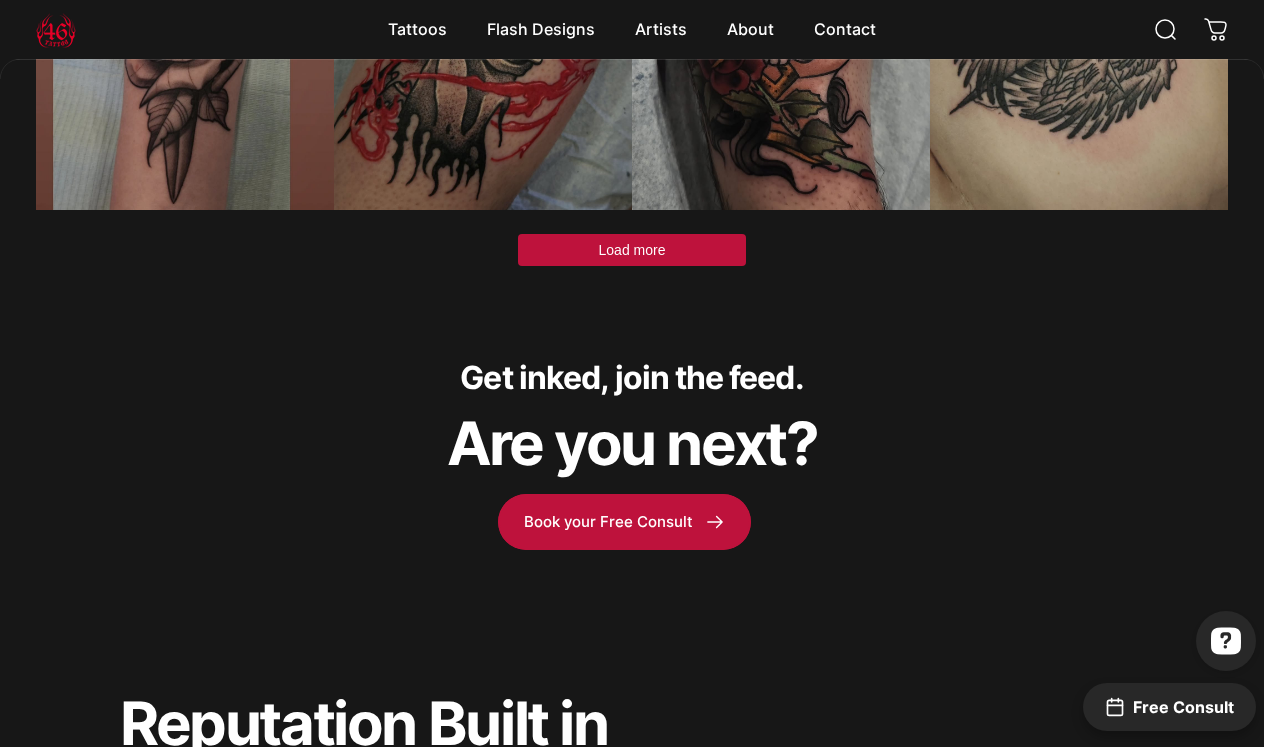 click on "Load more" at bounding box center (632, 250) 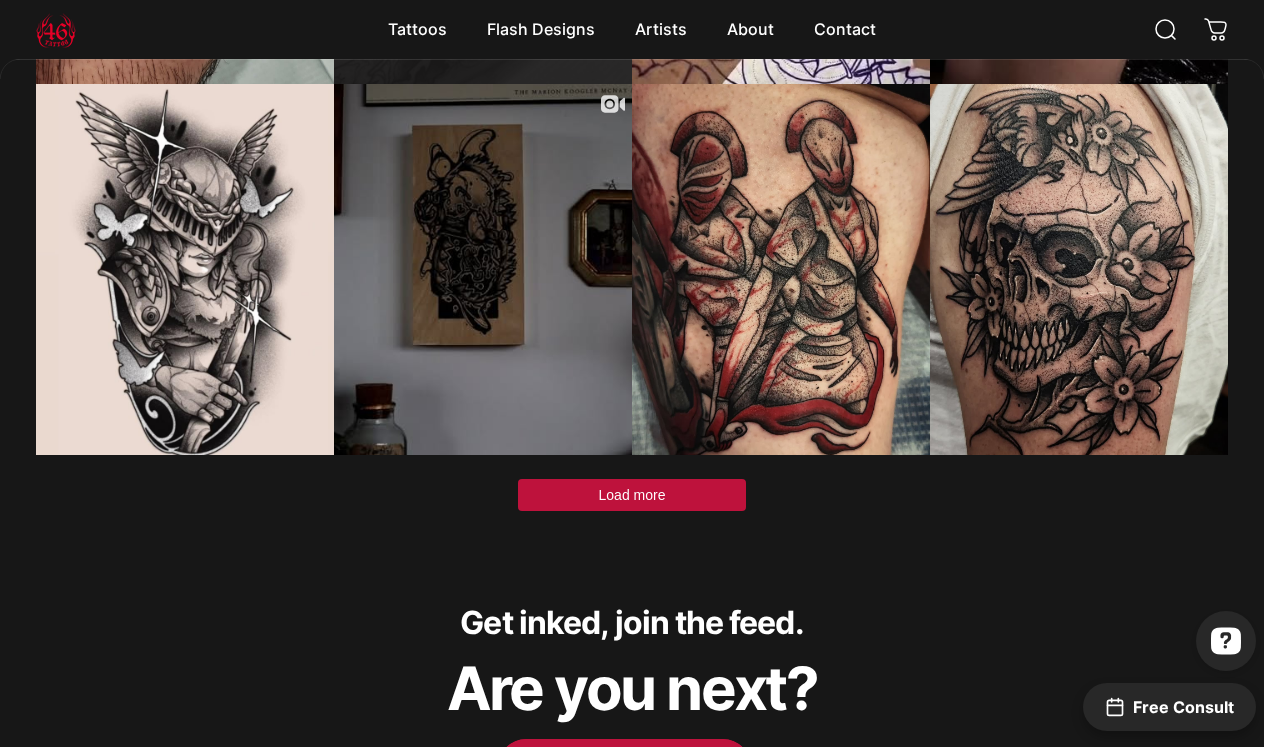 scroll, scrollTop: 7113, scrollLeft: 0, axis: vertical 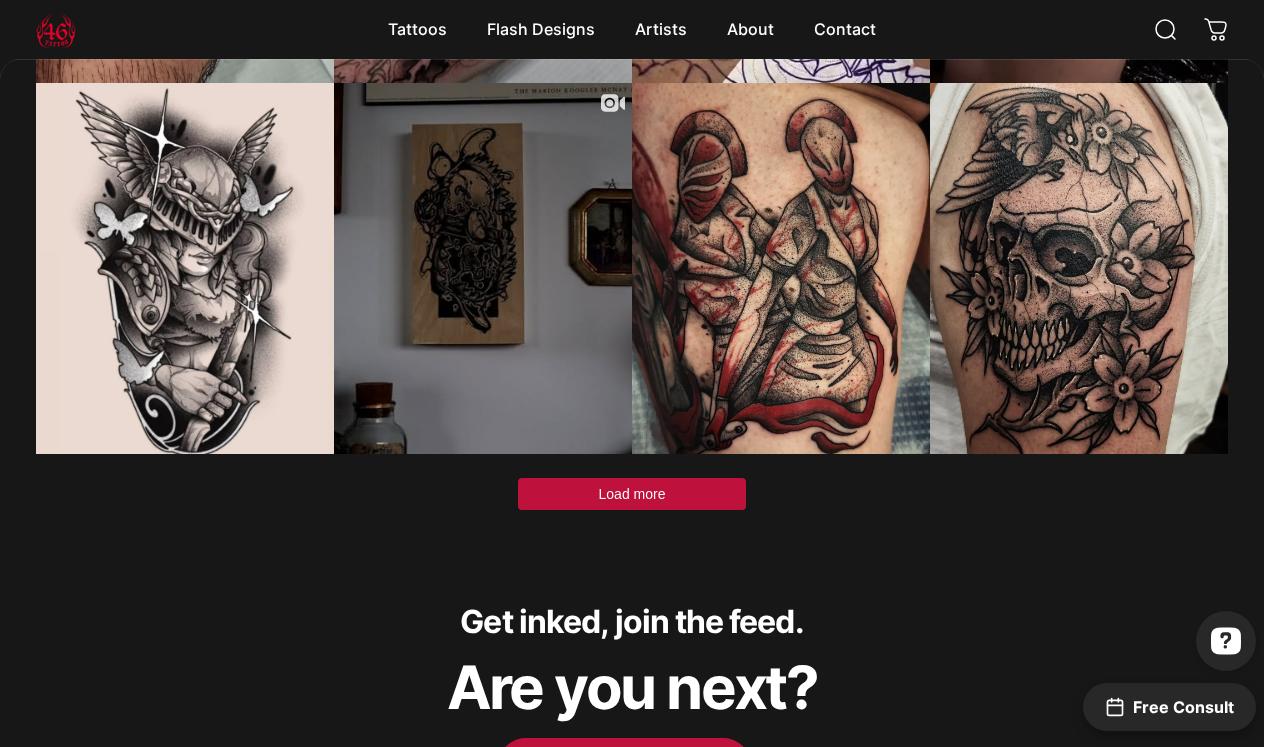 click on "Load more" at bounding box center (632, 494) 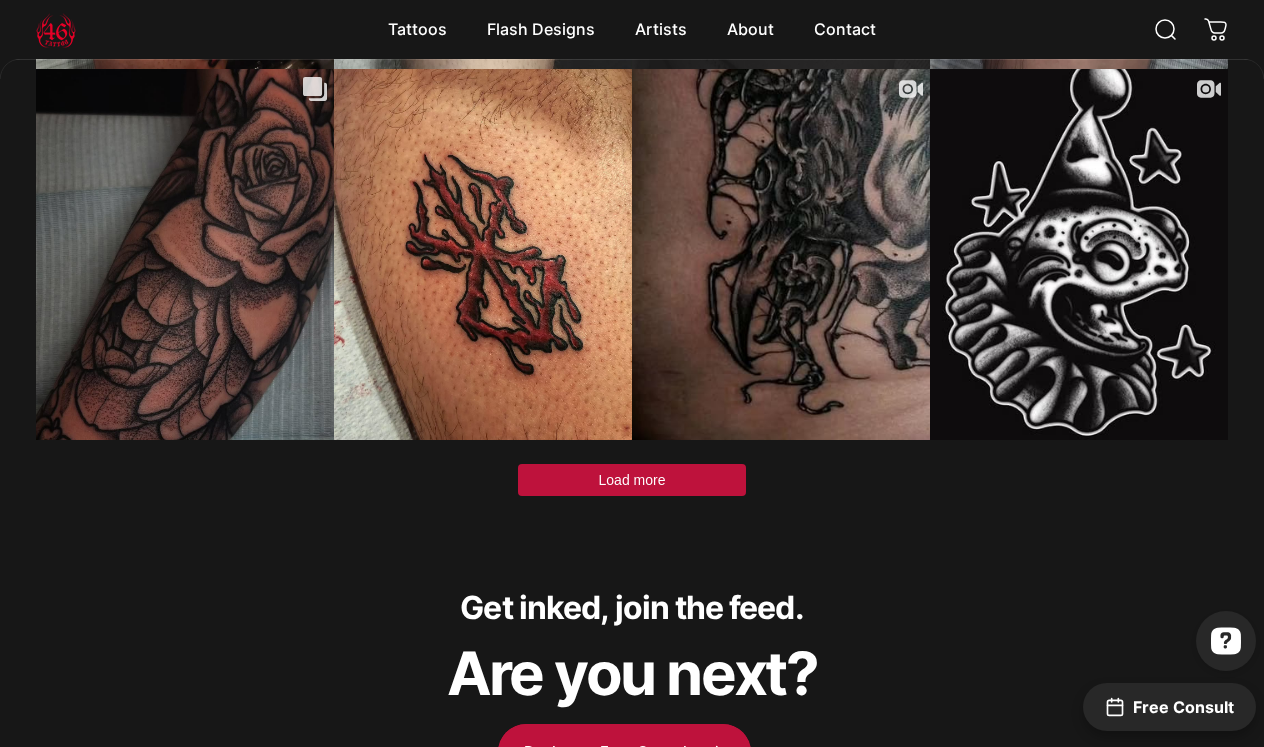 scroll, scrollTop: 8610, scrollLeft: 0, axis: vertical 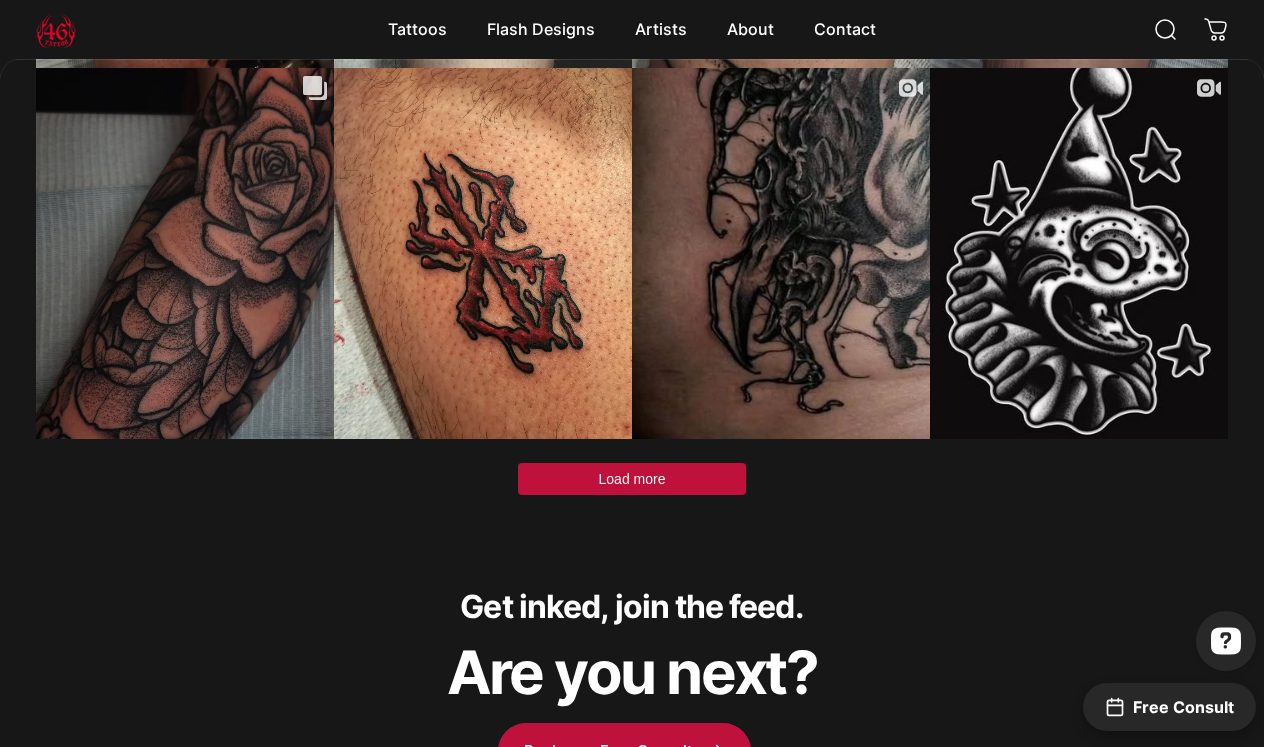 click on "Load more" at bounding box center (632, 479) 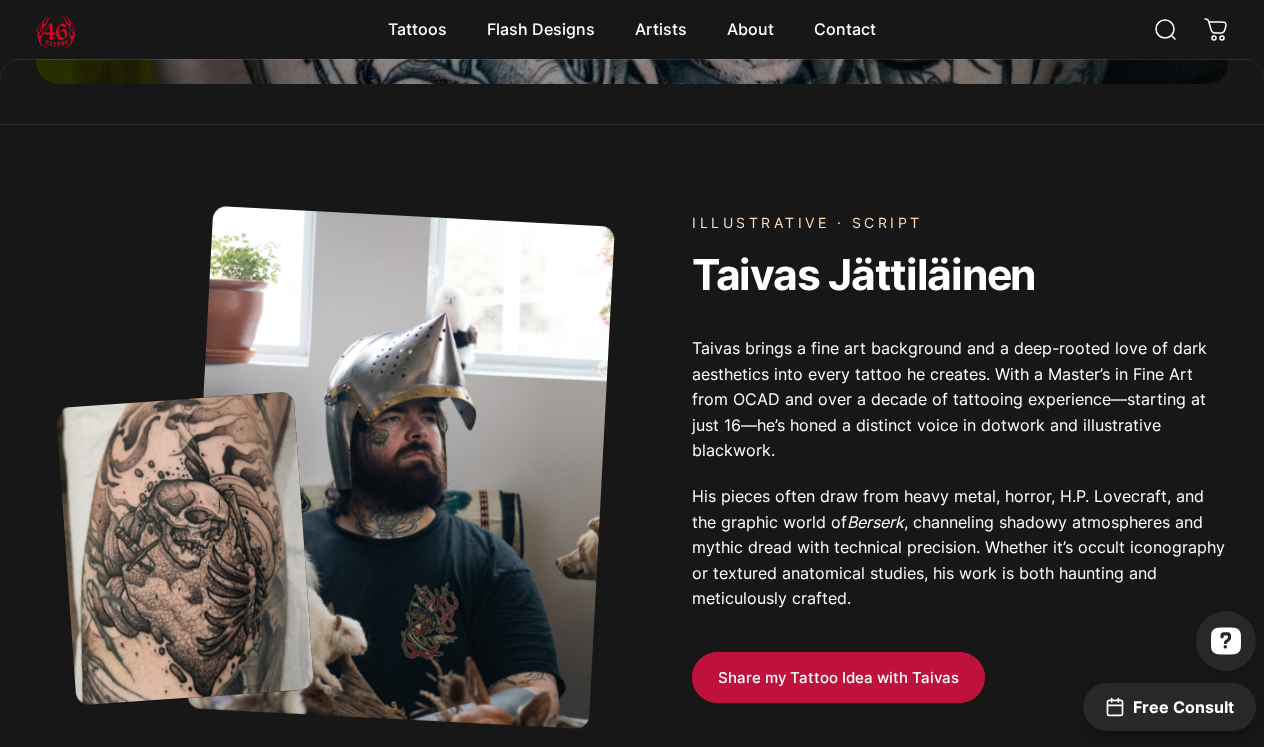 scroll, scrollTop: 626, scrollLeft: 0, axis: vertical 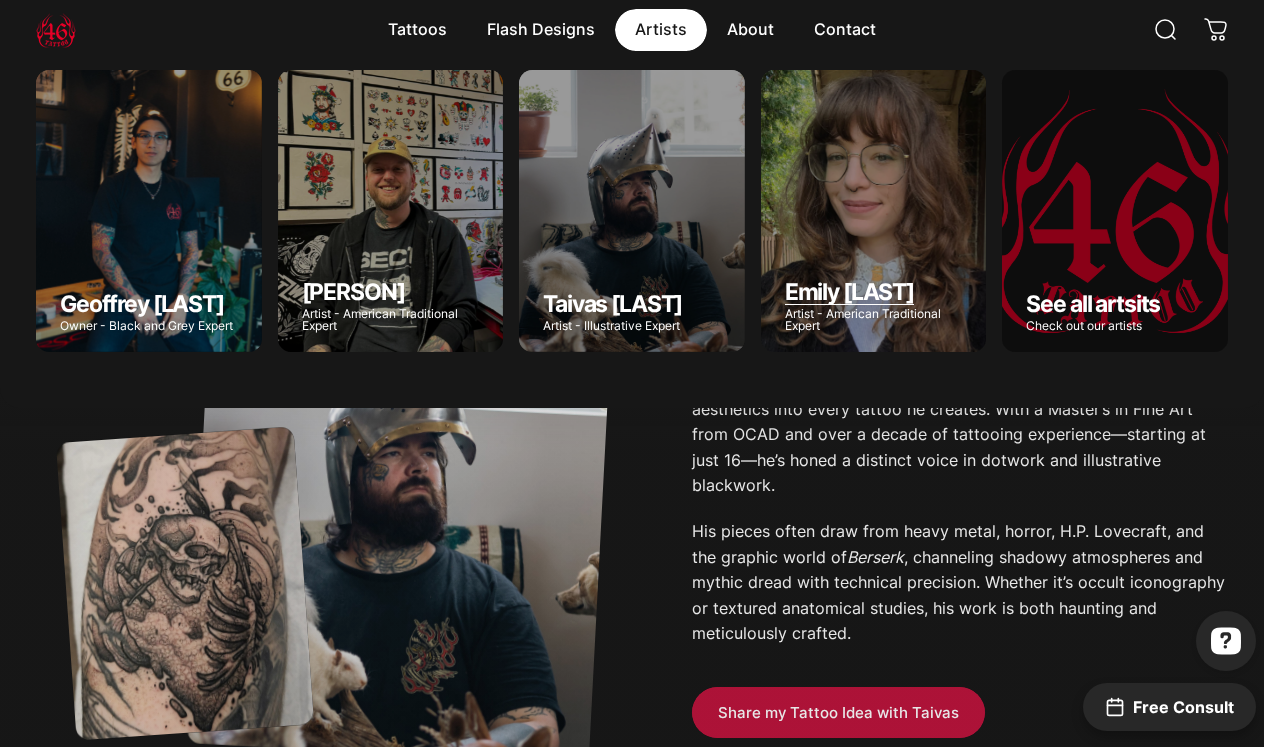 click at bounding box center (874, 211) 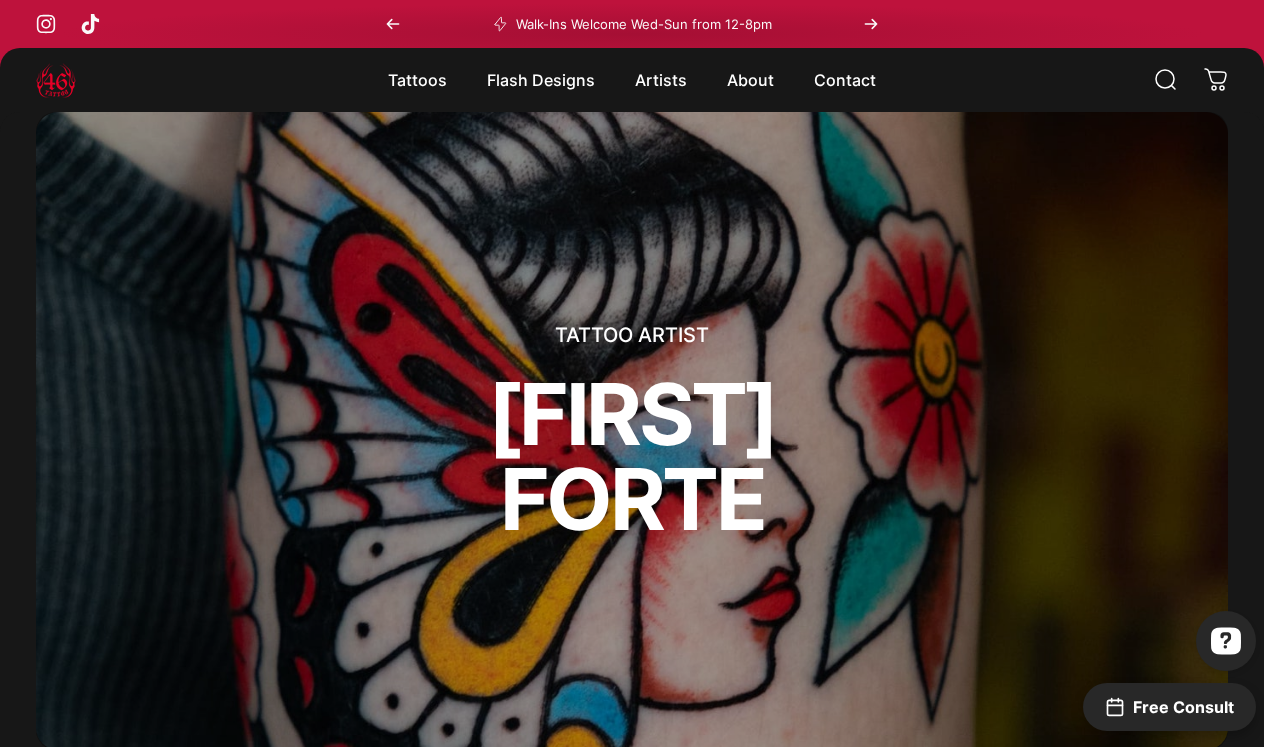 scroll, scrollTop: 0, scrollLeft: 0, axis: both 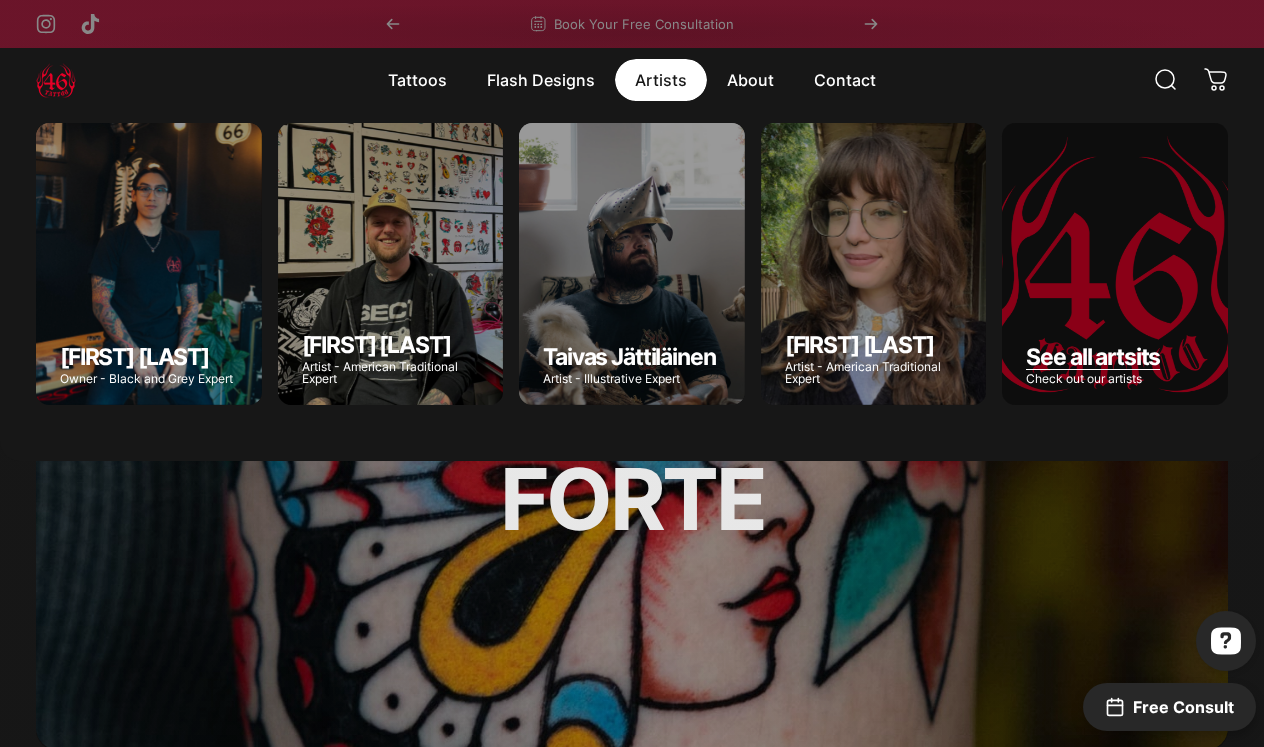 click at bounding box center [1115, 264] 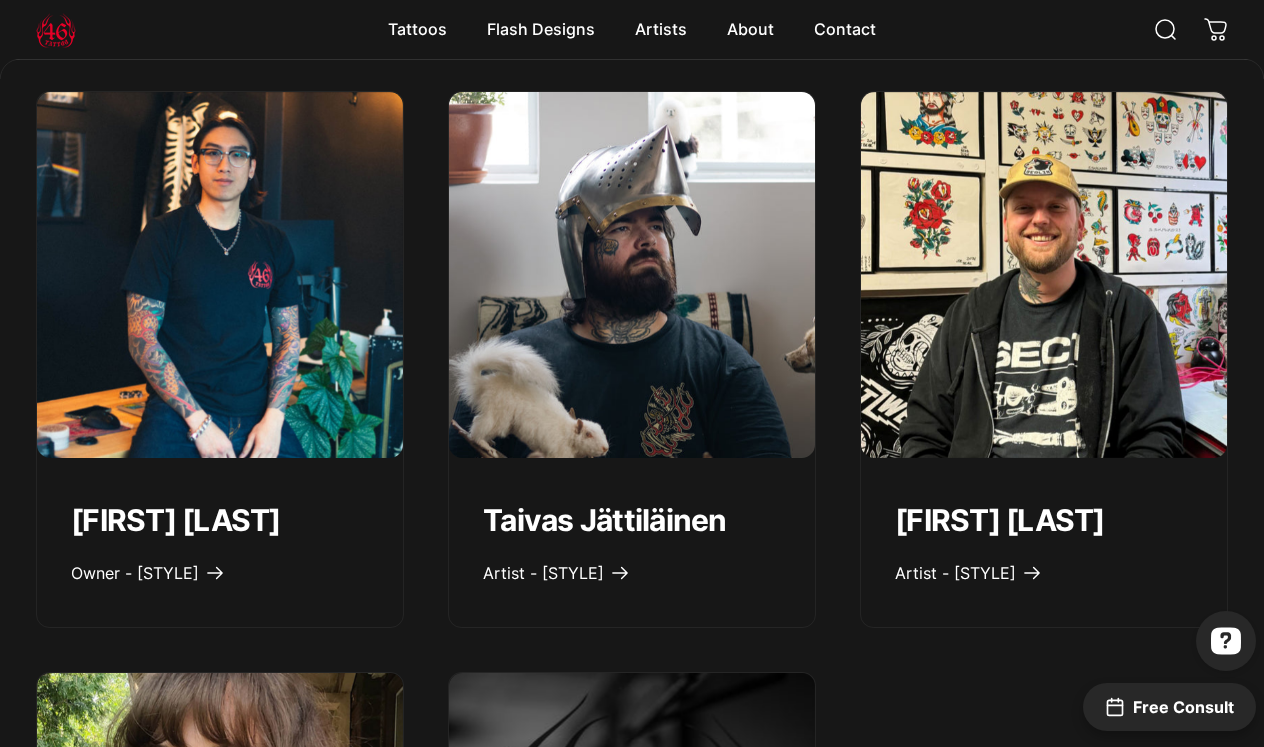 scroll, scrollTop: 877, scrollLeft: 0, axis: vertical 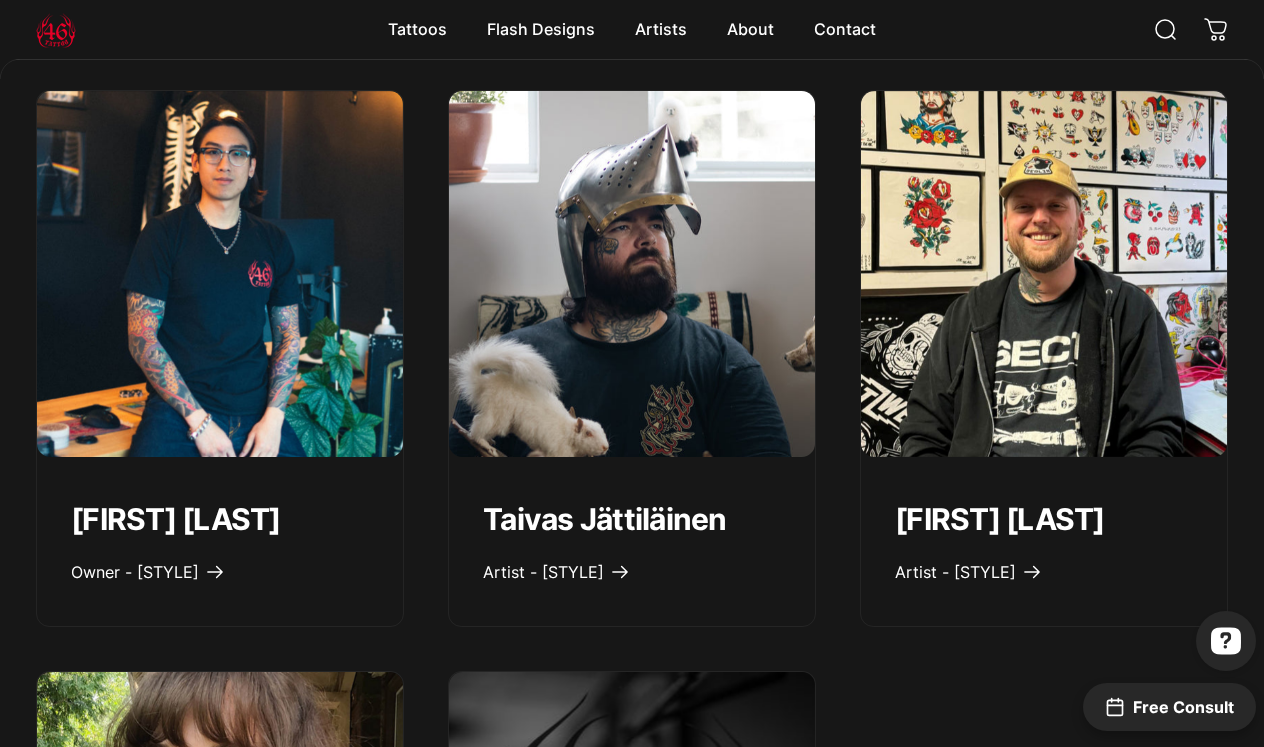click at bounding box center [632, 274] 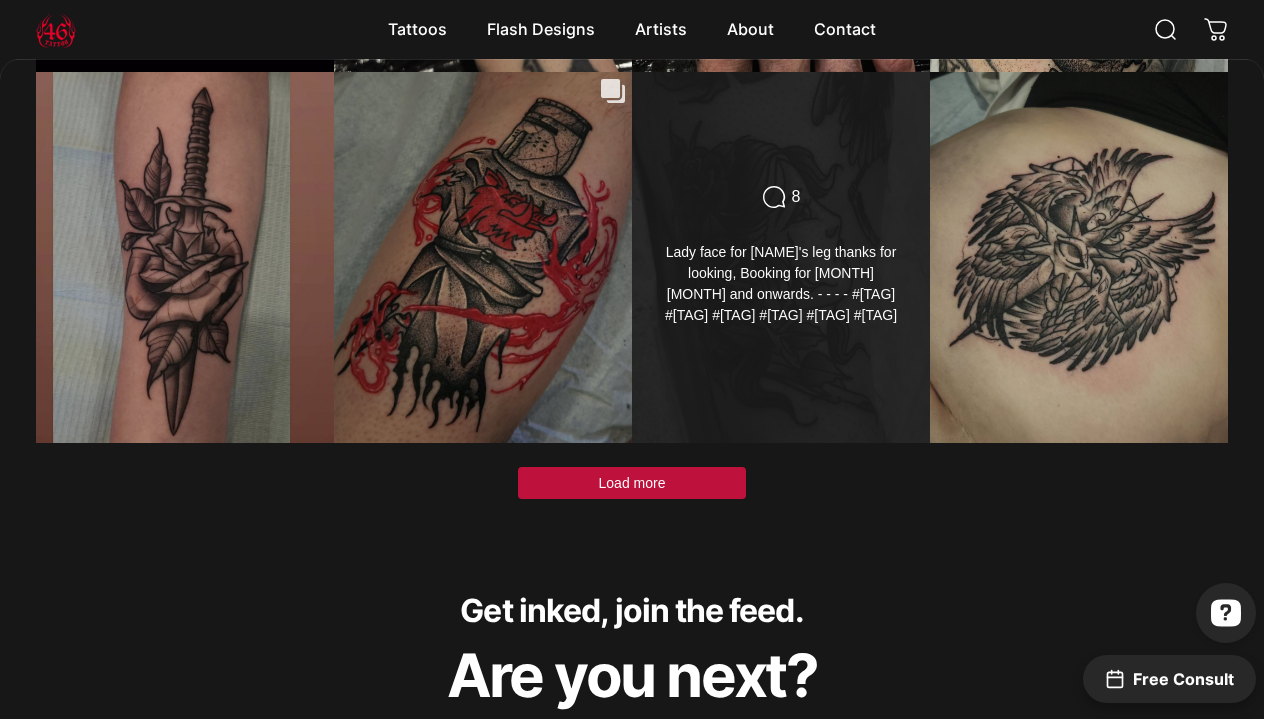 scroll, scrollTop: 5669, scrollLeft: 0, axis: vertical 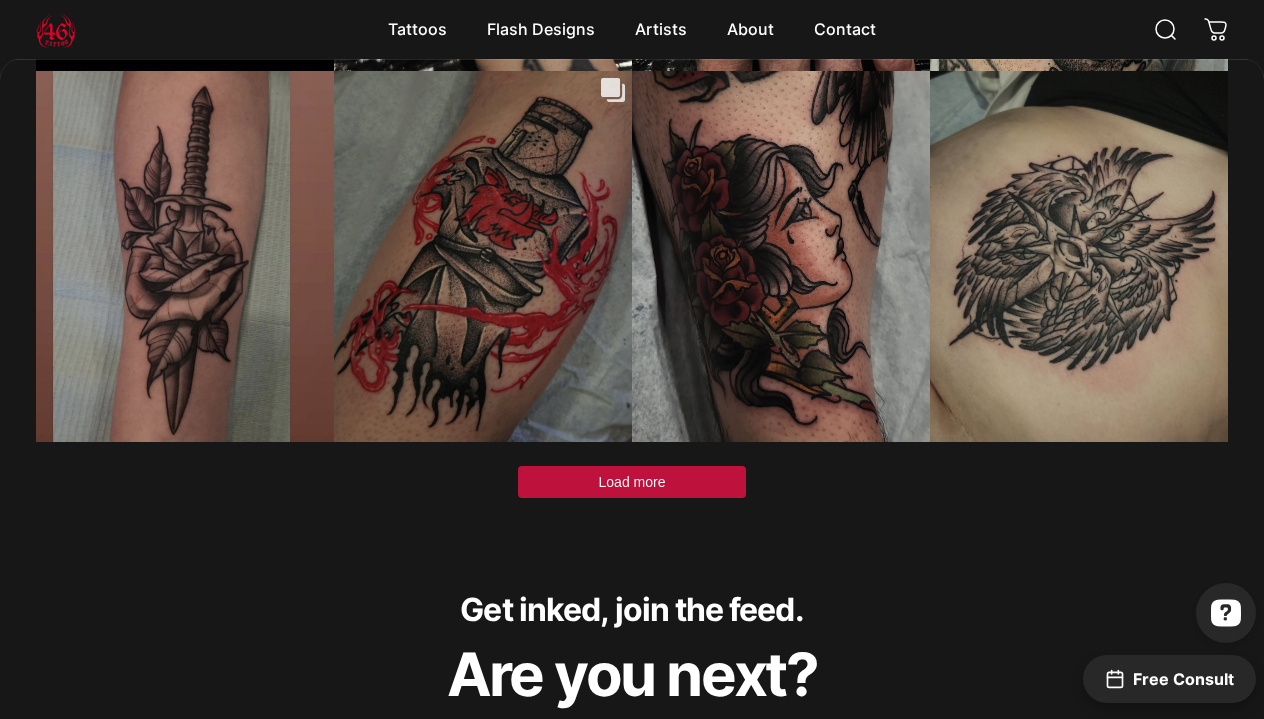 click on "Load more" at bounding box center (632, 482) 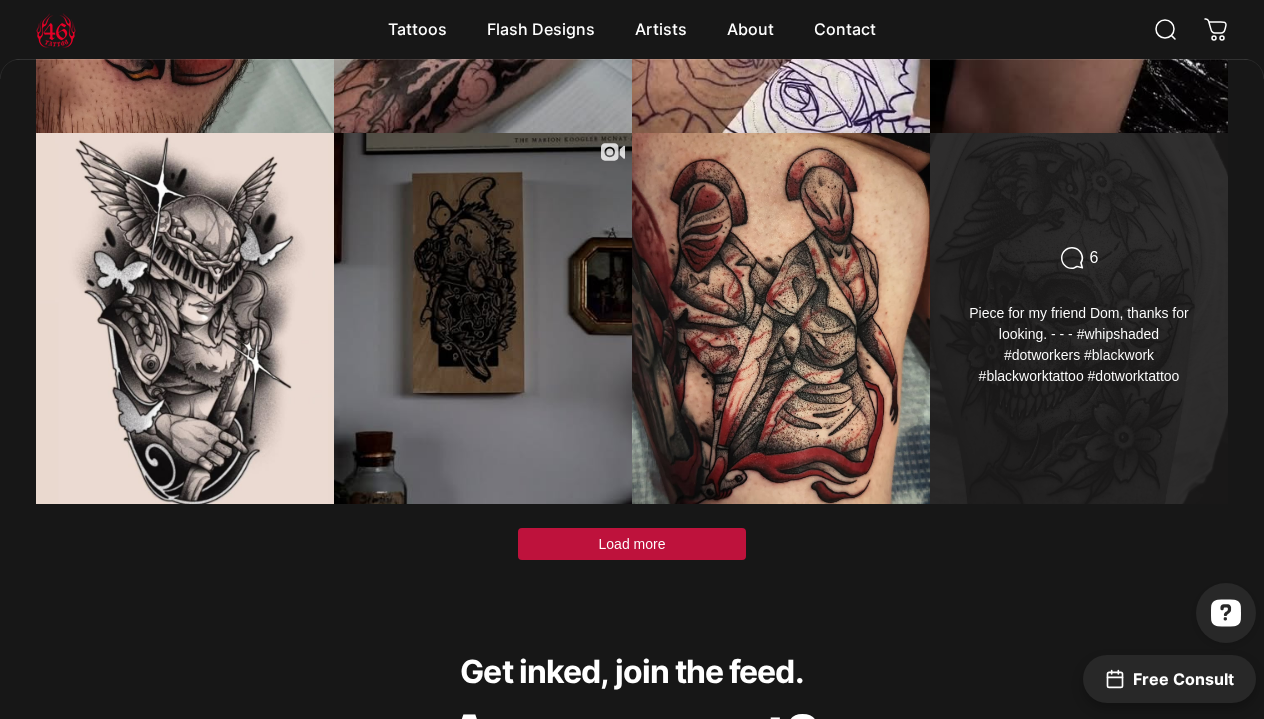 scroll, scrollTop: 7119, scrollLeft: 0, axis: vertical 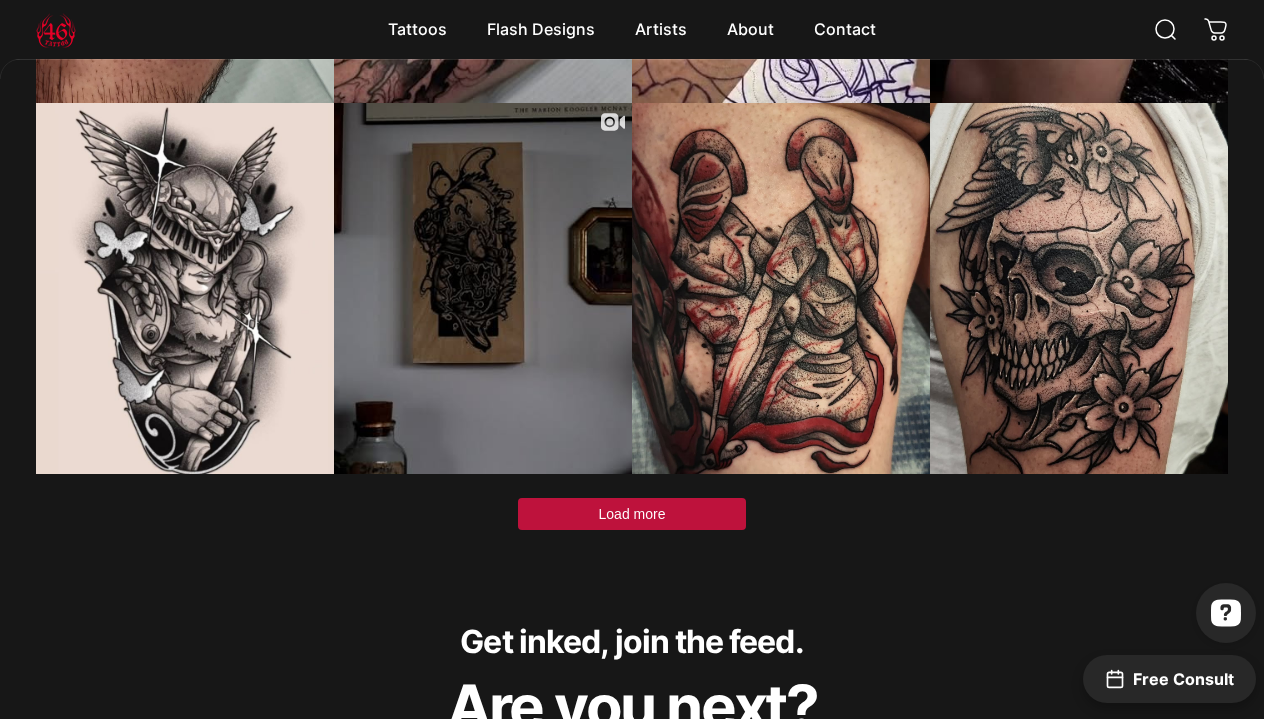 click on "Load more" at bounding box center (632, 514) 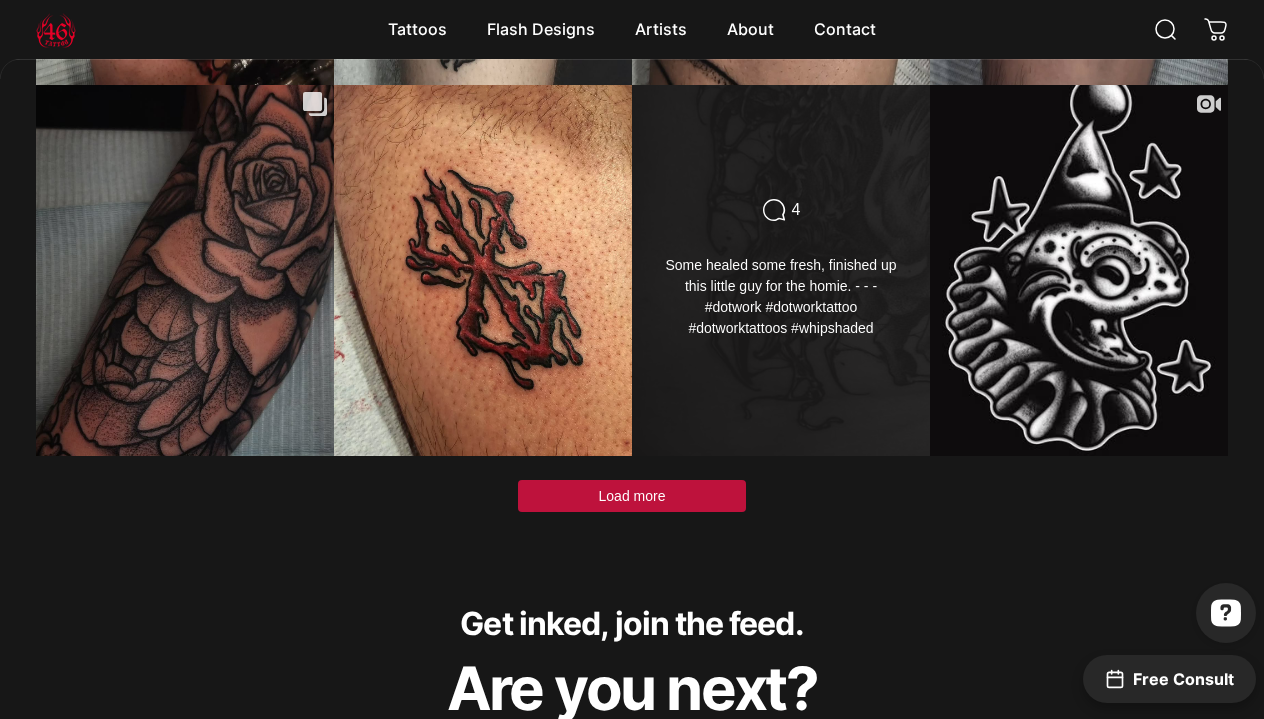 scroll, scrollTop: 8620, scrollLeft: 0, axis: vertical 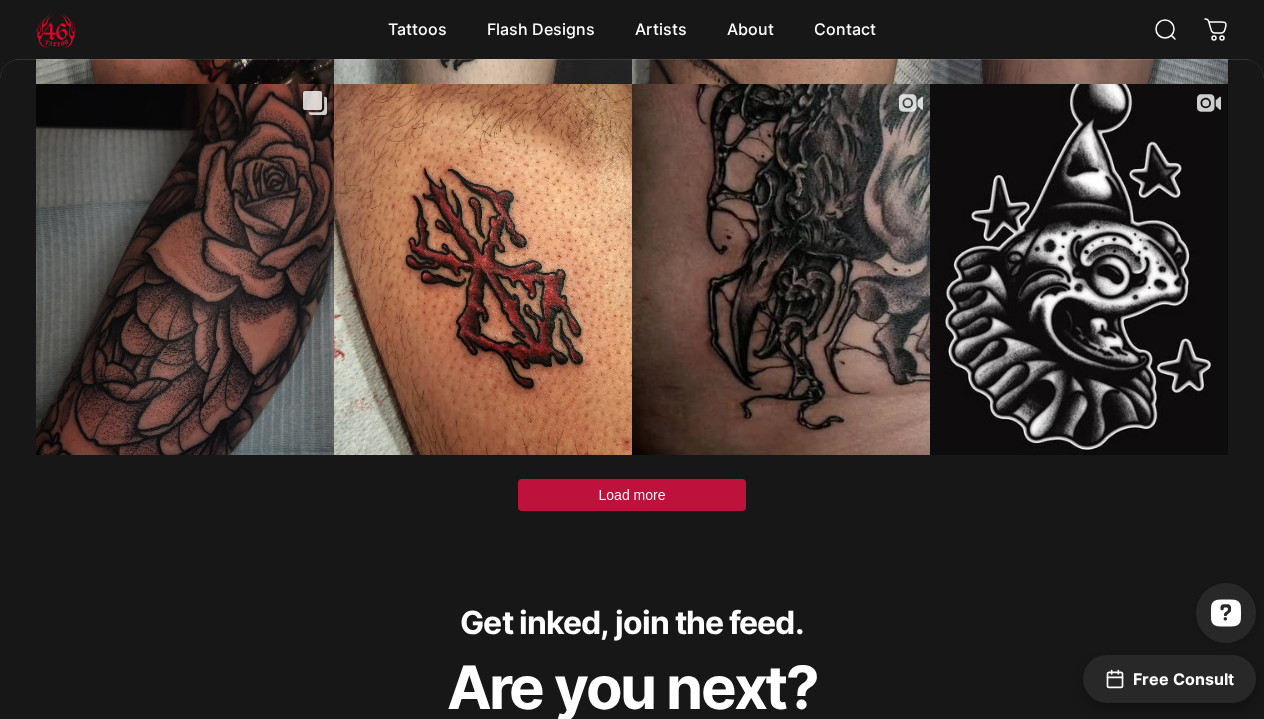 click on "Load more" at bounding box center (632, 495) 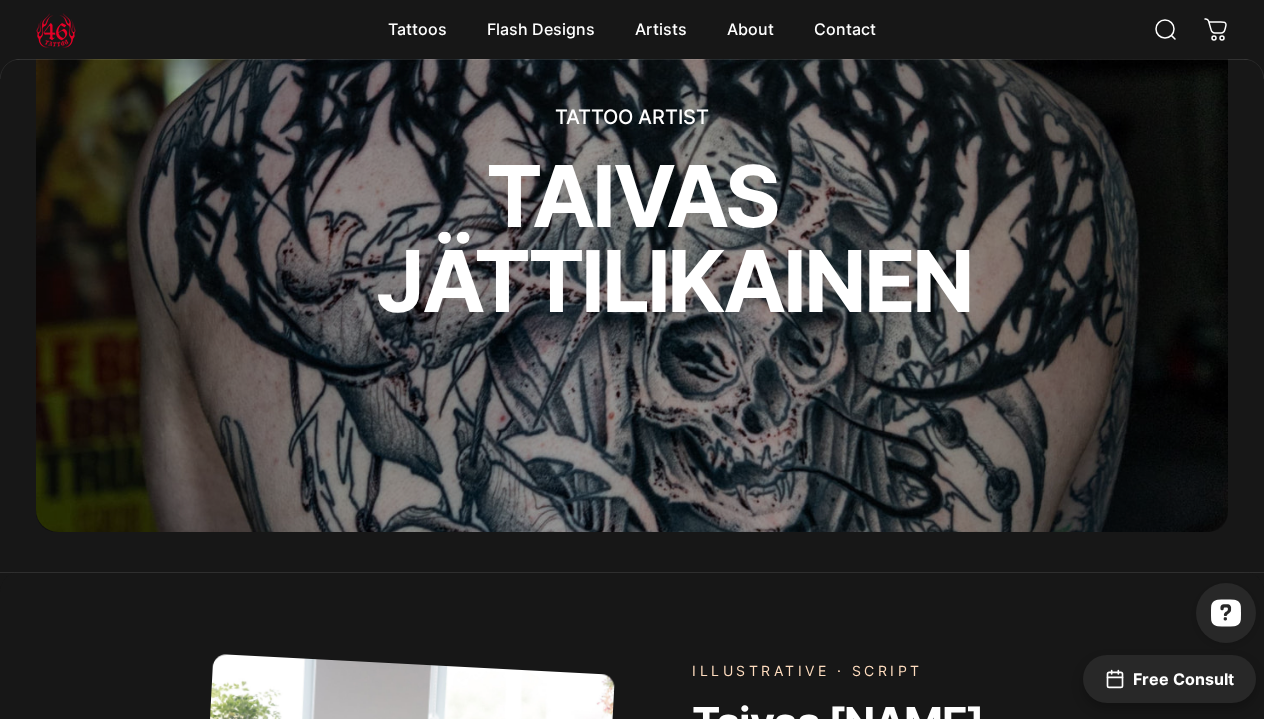 scroll, scrollTop: 247, scrollLeft: 0, axis: vertical 